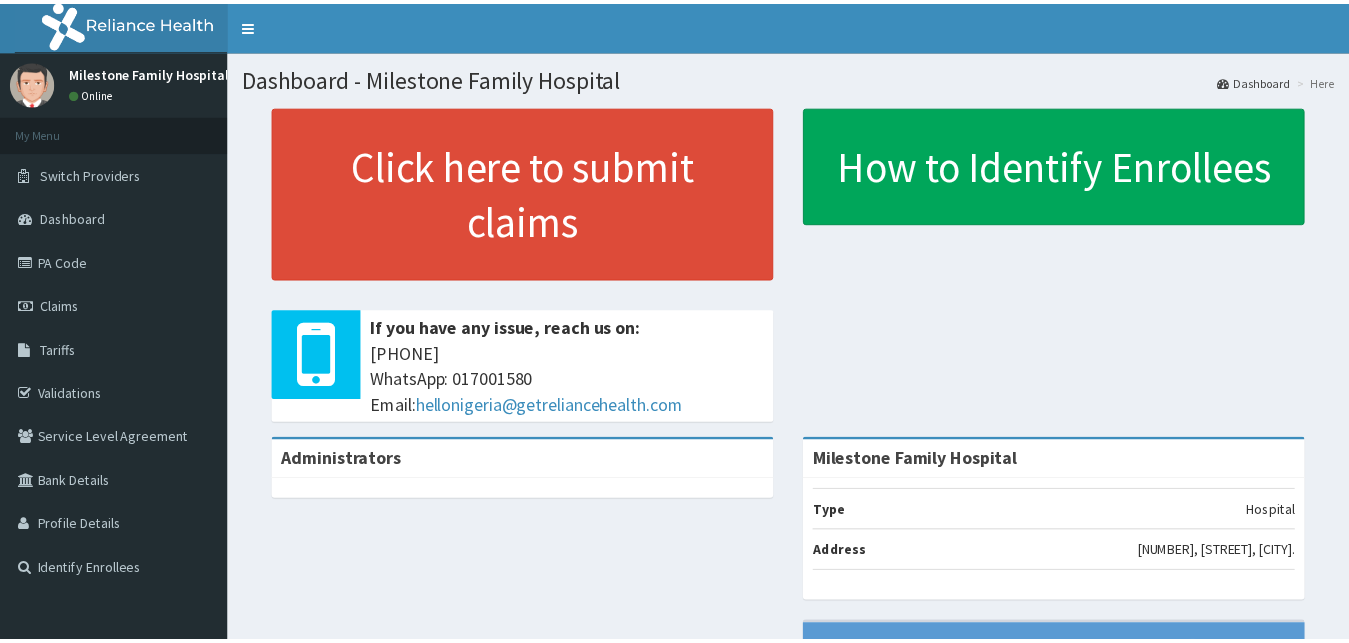 scroll, scrollTop: 0, scrollLeft: 0, axis: both 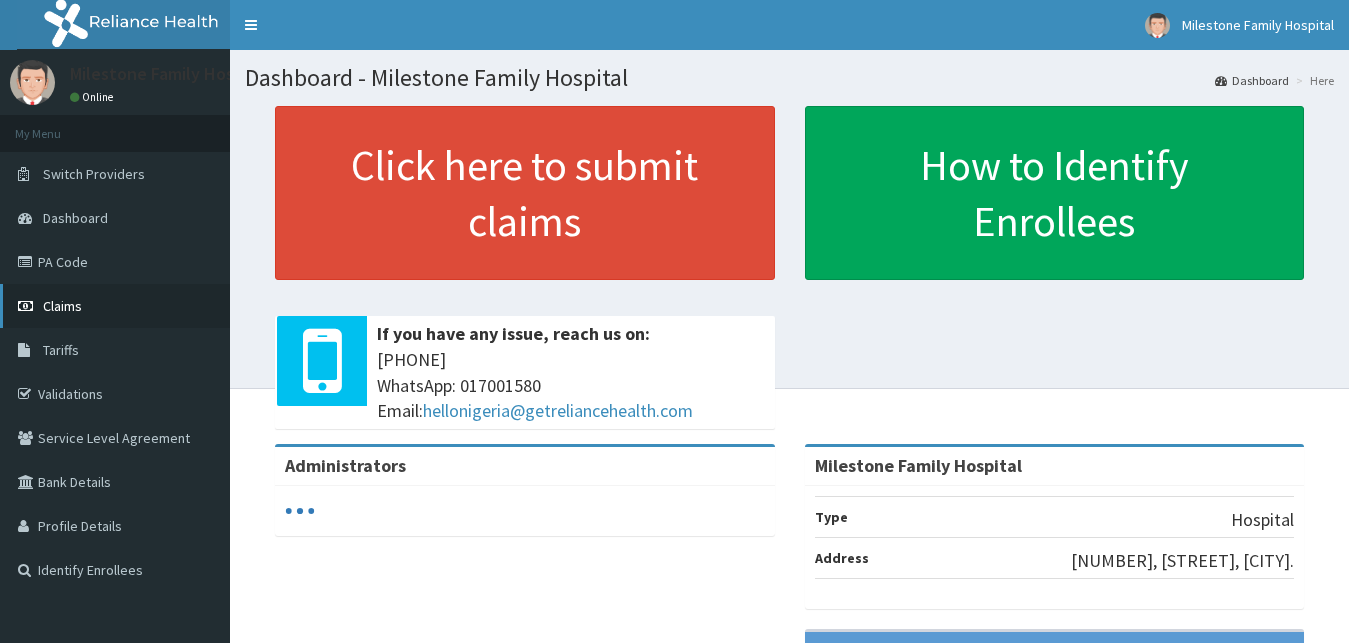 click on "Claims" at bounding box center (62, 306) 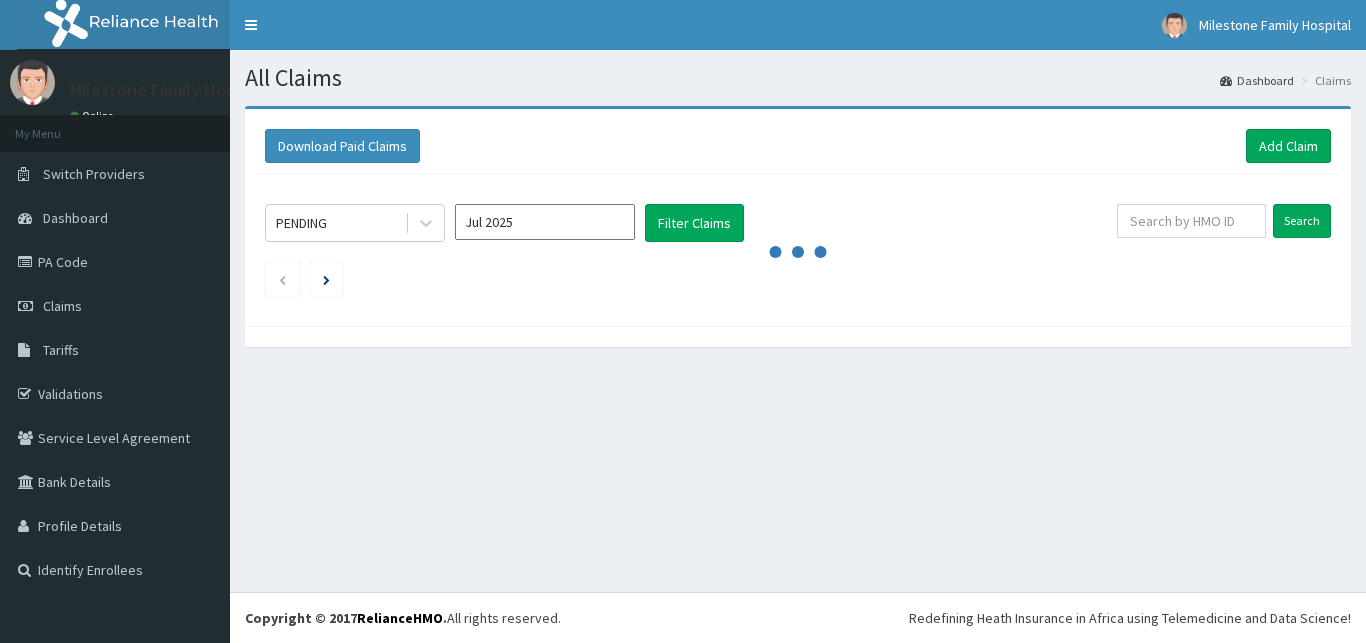 scroll, scrollTop: 0, scrollLeft: 0, axis: both 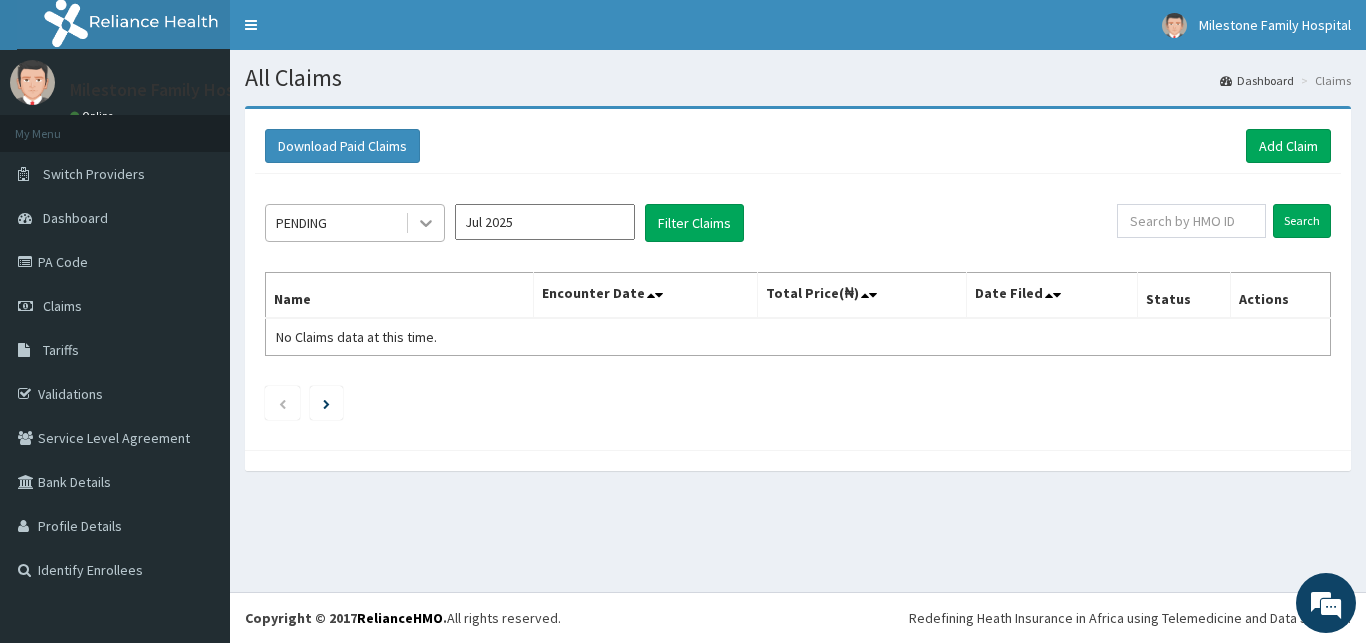 click 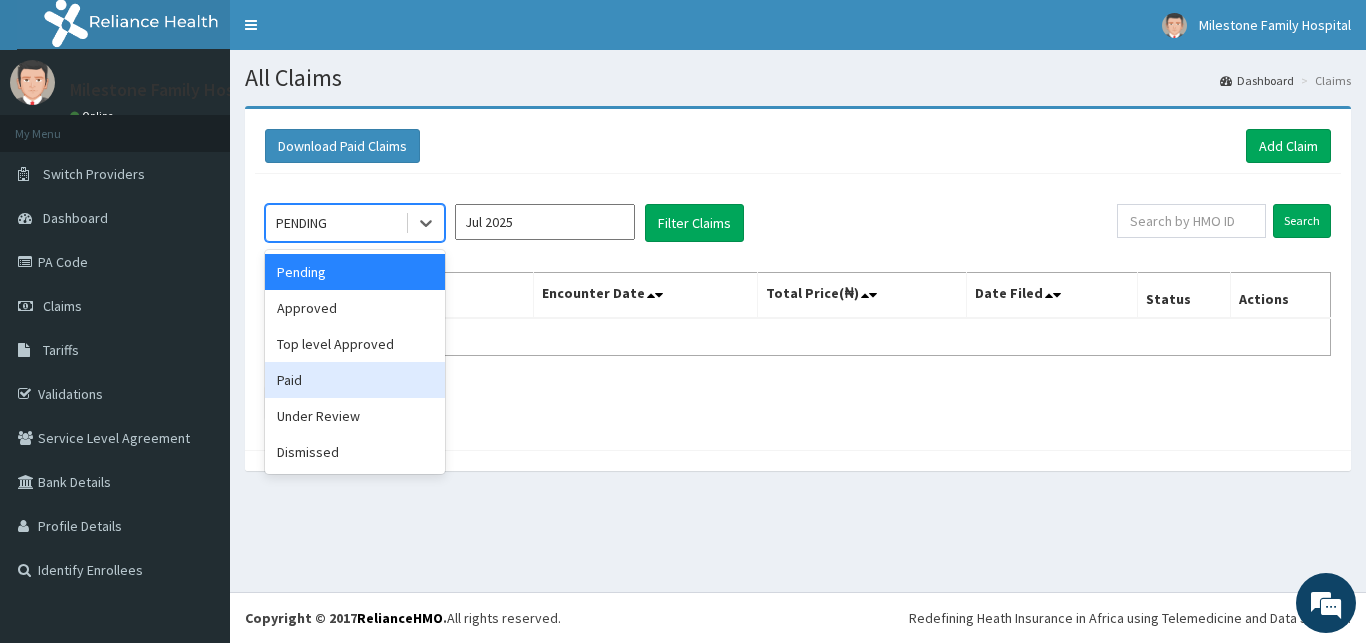 click on "Paid" at bounding box center [355, 380] 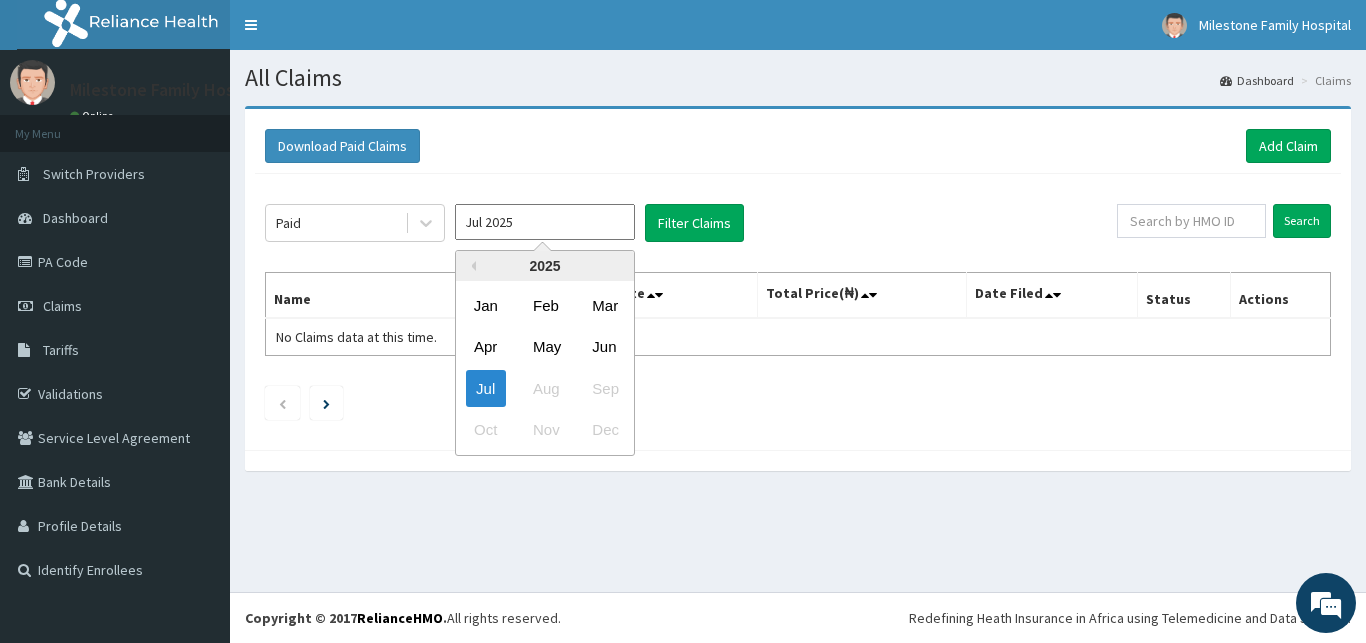 click on "Jul 2025" at bounding box center [545, 222] 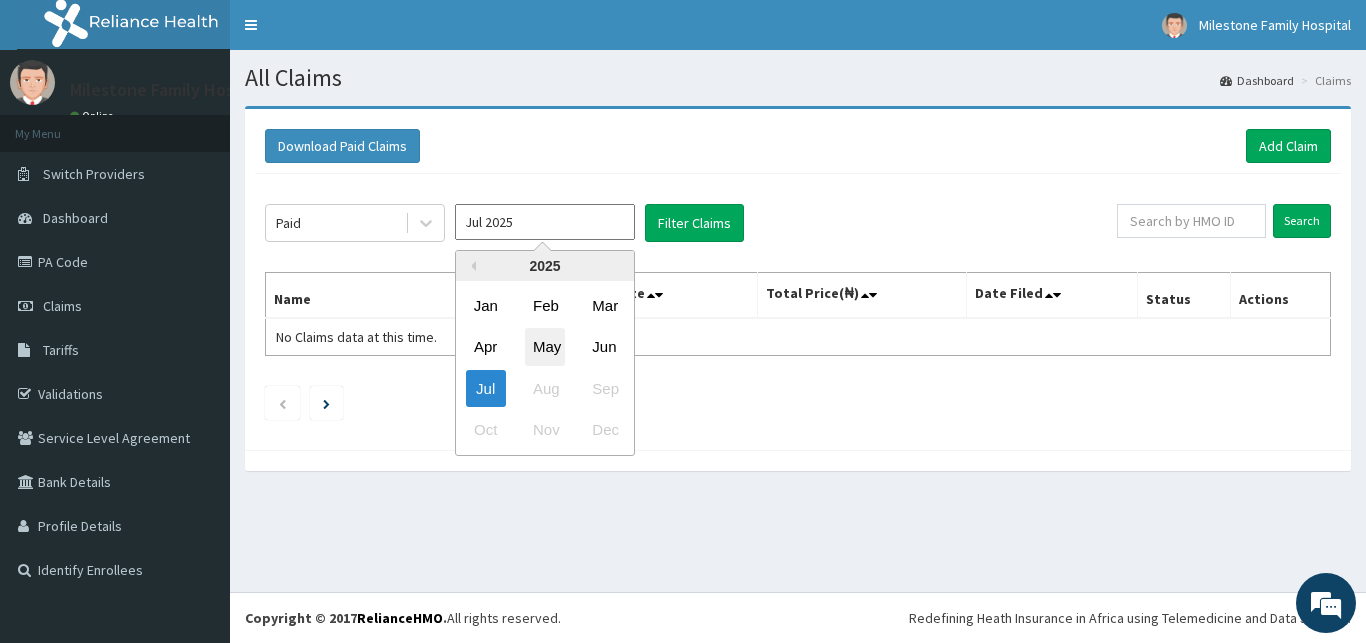 click on "May" at bounding box center [545, 347] 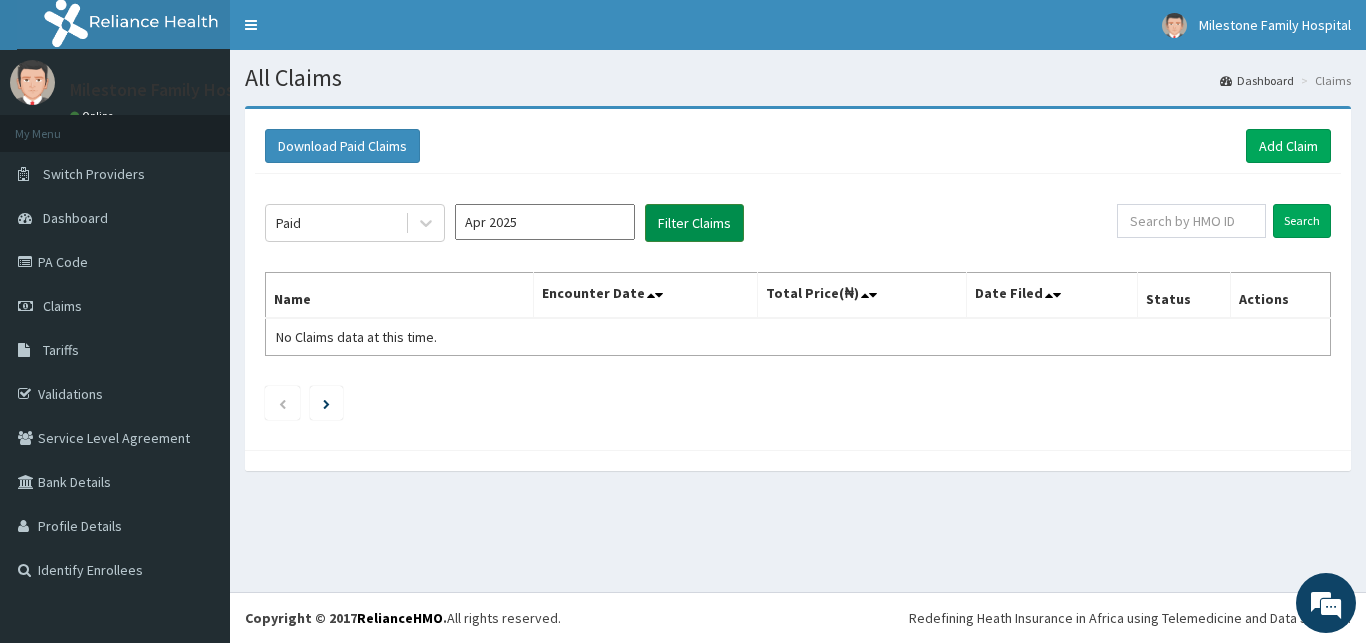 click on "Filter Claims" at bounding box center [694, 223] 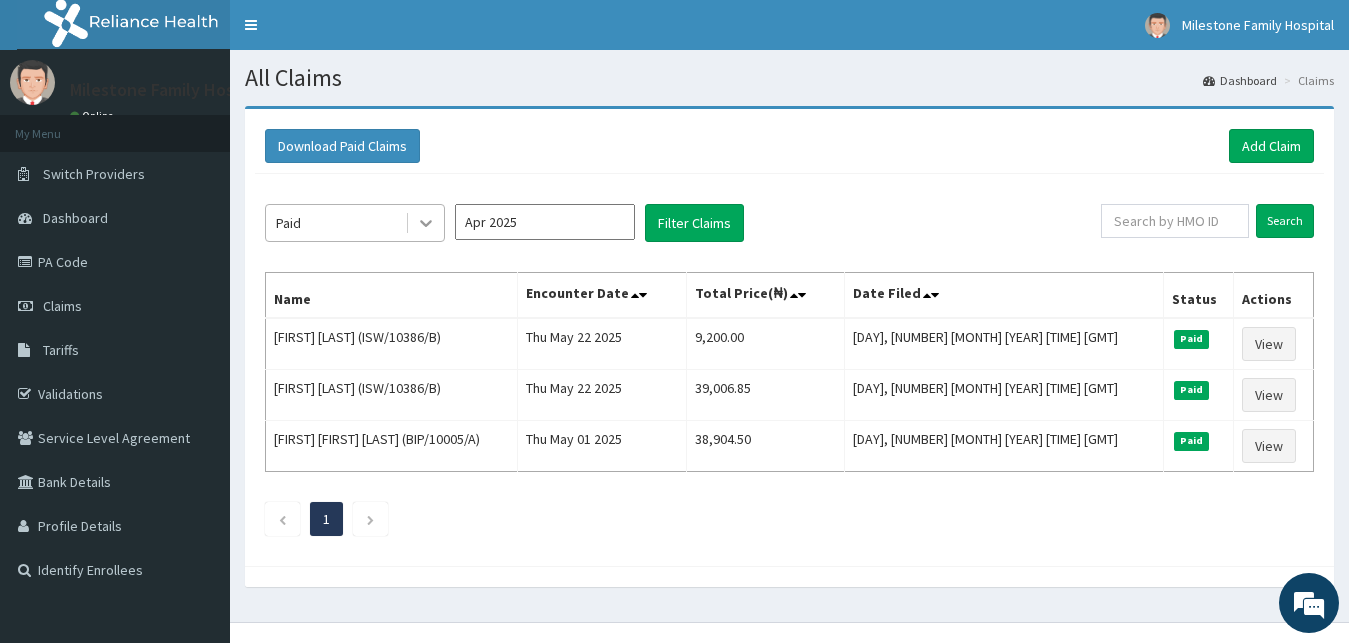 click 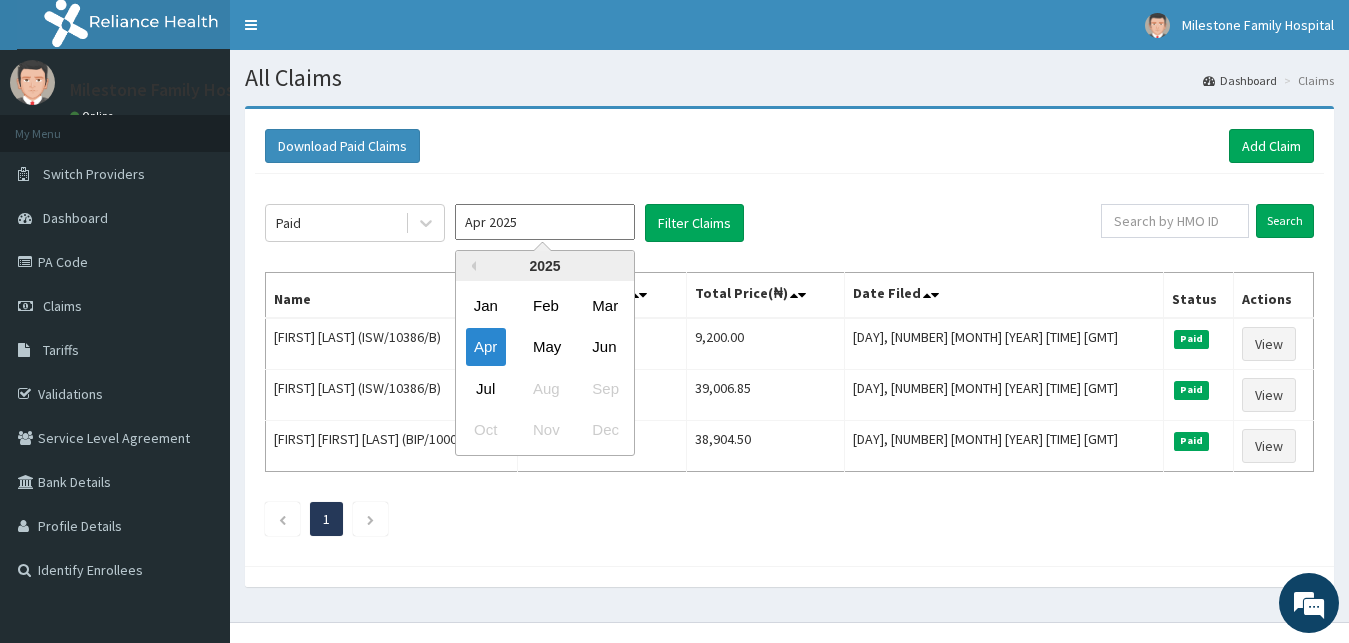 click on "Apr 2025" at bounding box center (545, 222) 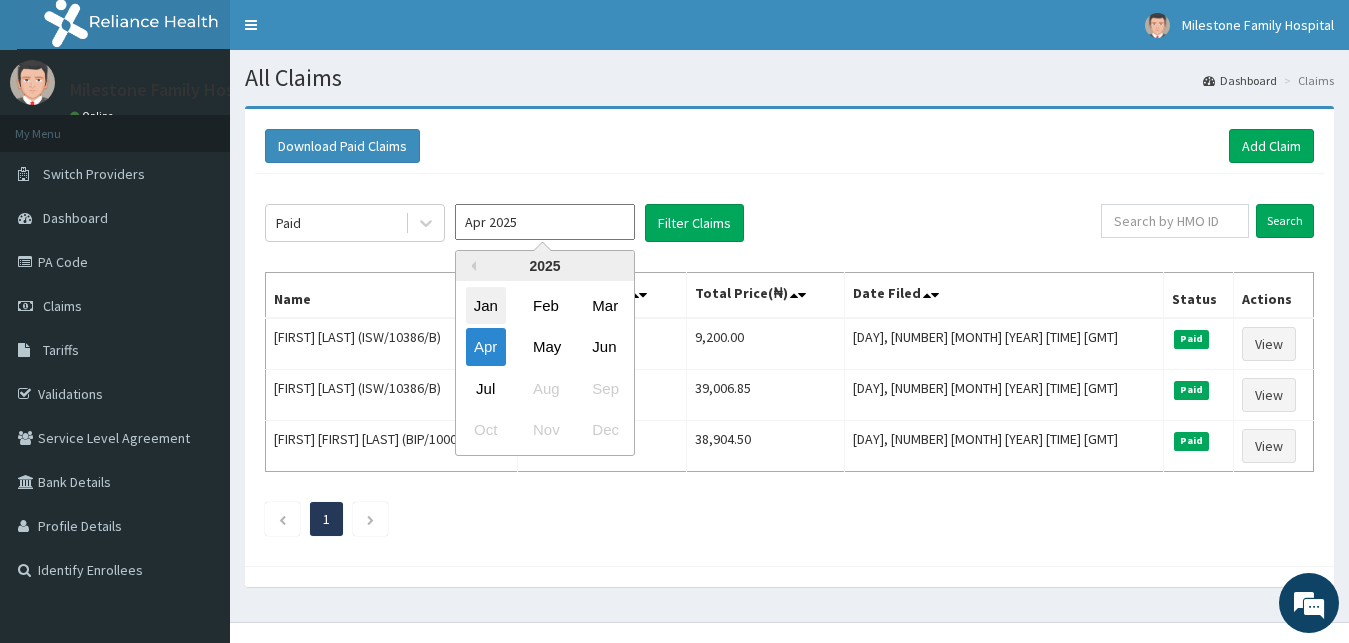 click on "Jan" at bounding box center [486, 305] 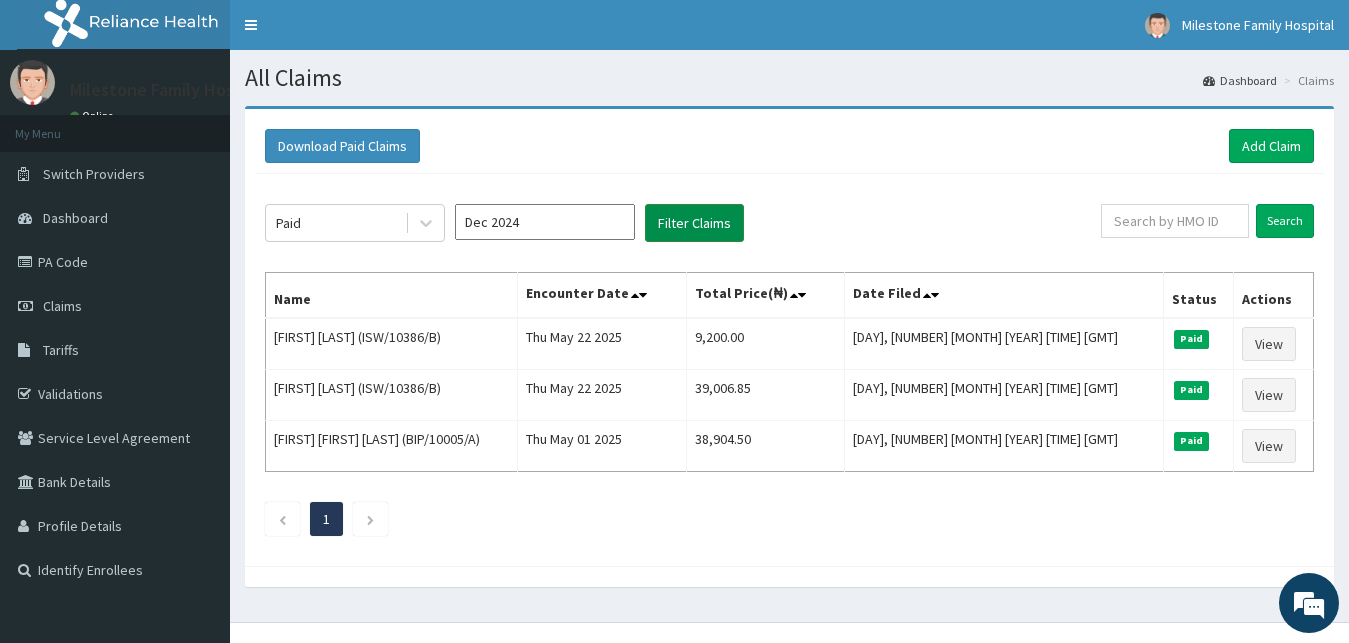 click on "Filter Claims" at bounding box center [694, 223] 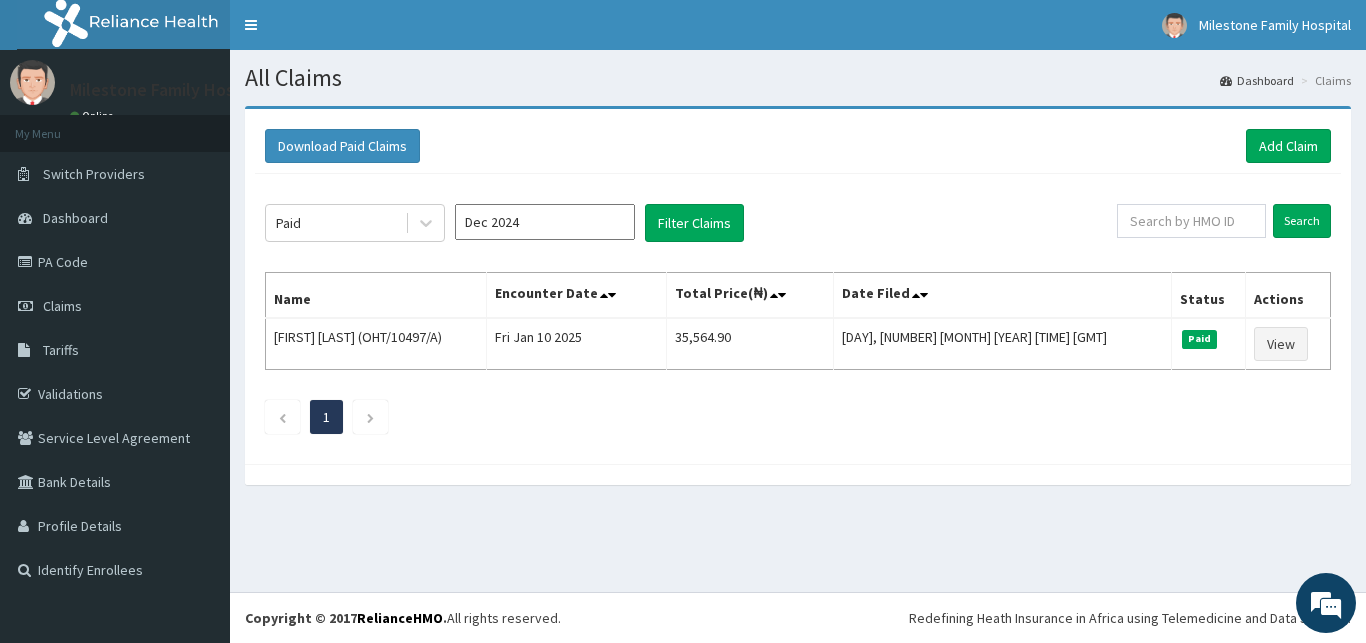 click on "Dec 2024" at bounding box center [545, 222] 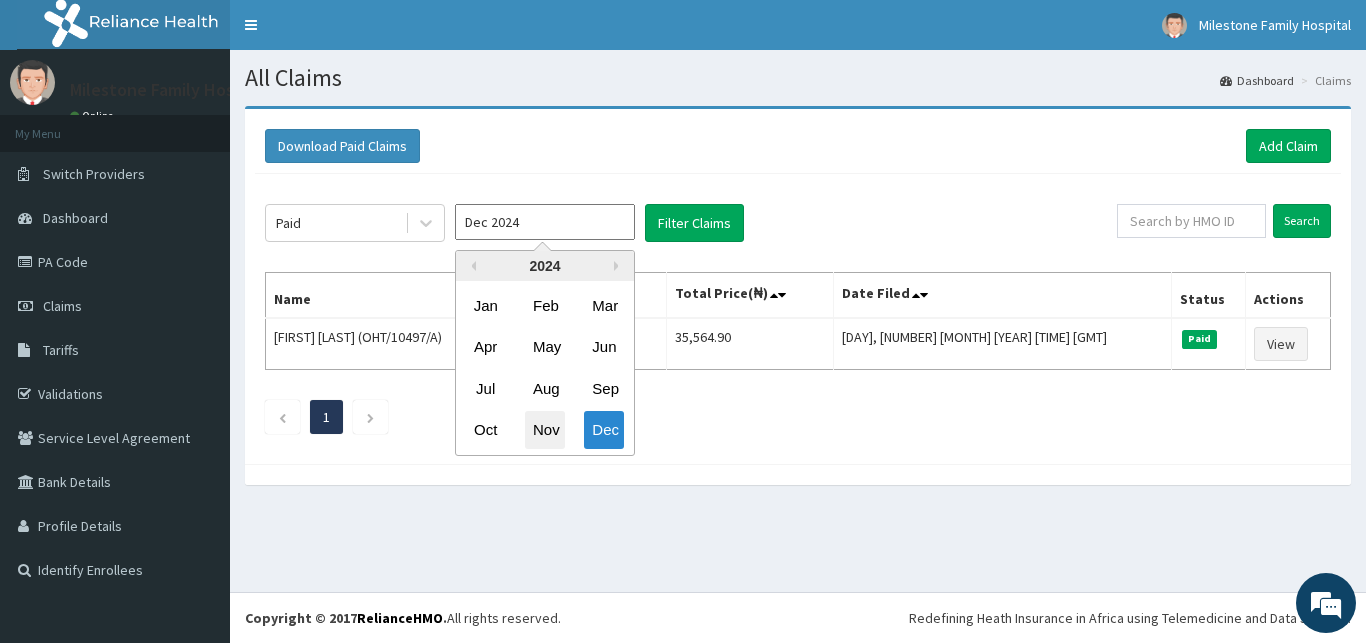 click on "Nov" at bounding box center (545, 430) 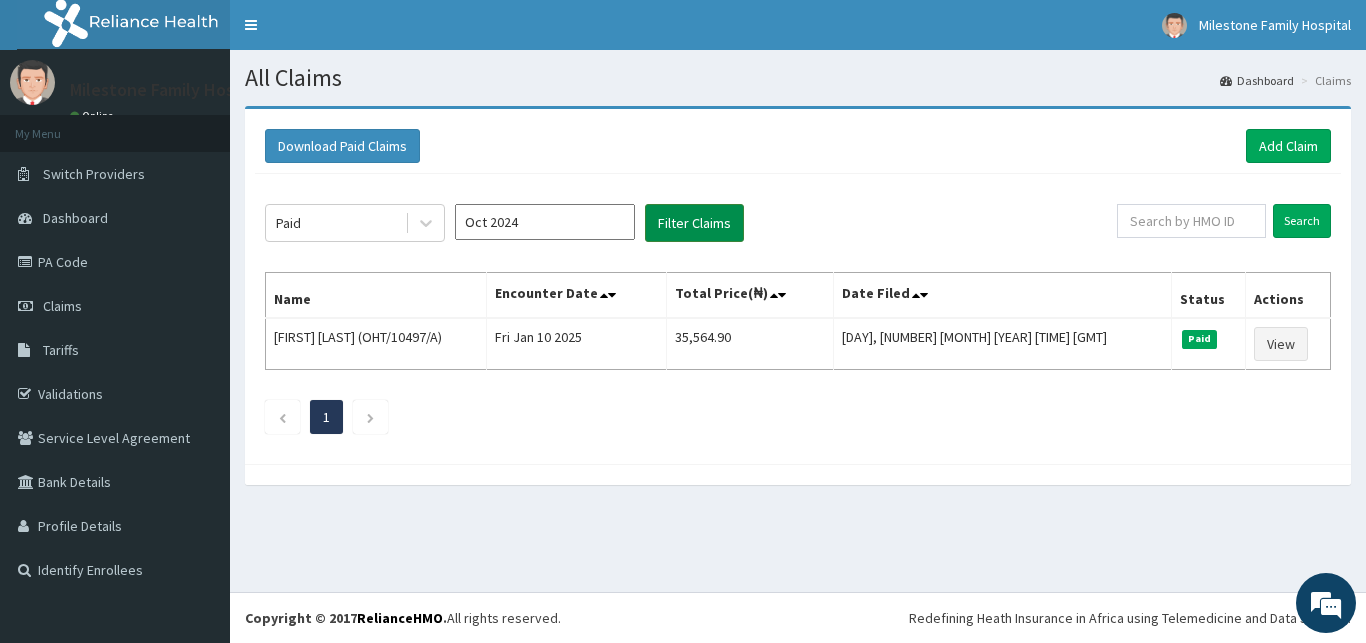 click on "Filter Claims" at bounding box center [694, 223] 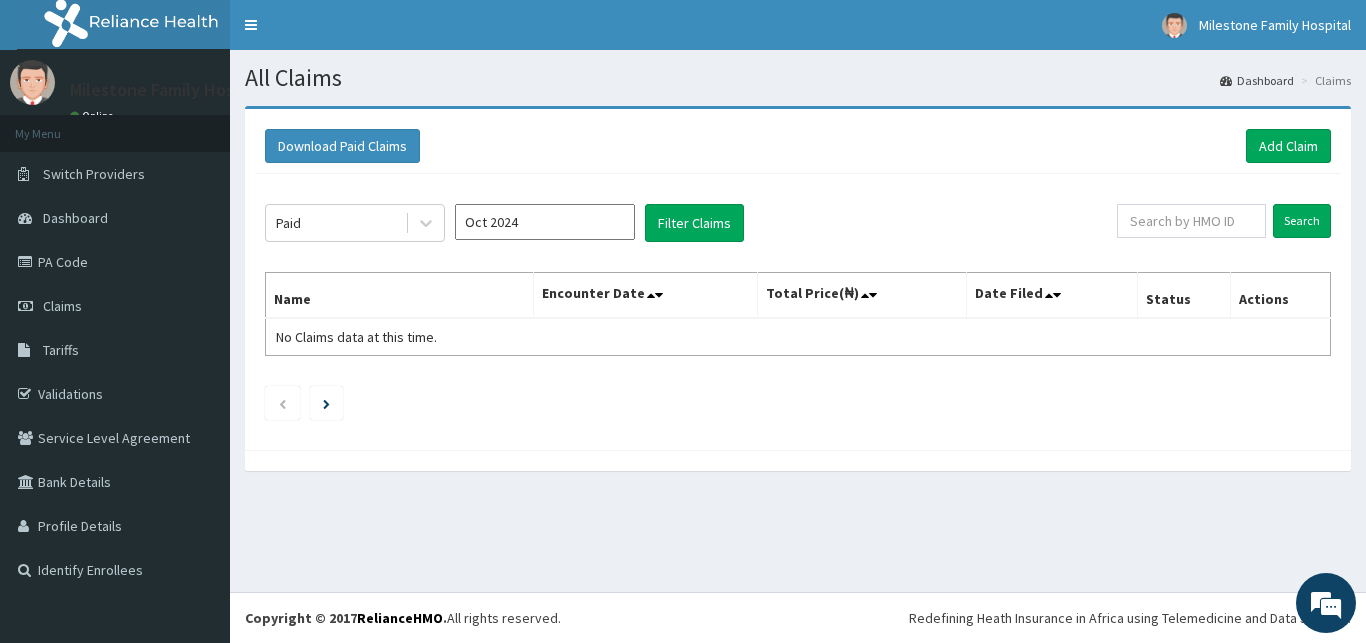 click on "Oct 2024" at bounding box center (545, 222) 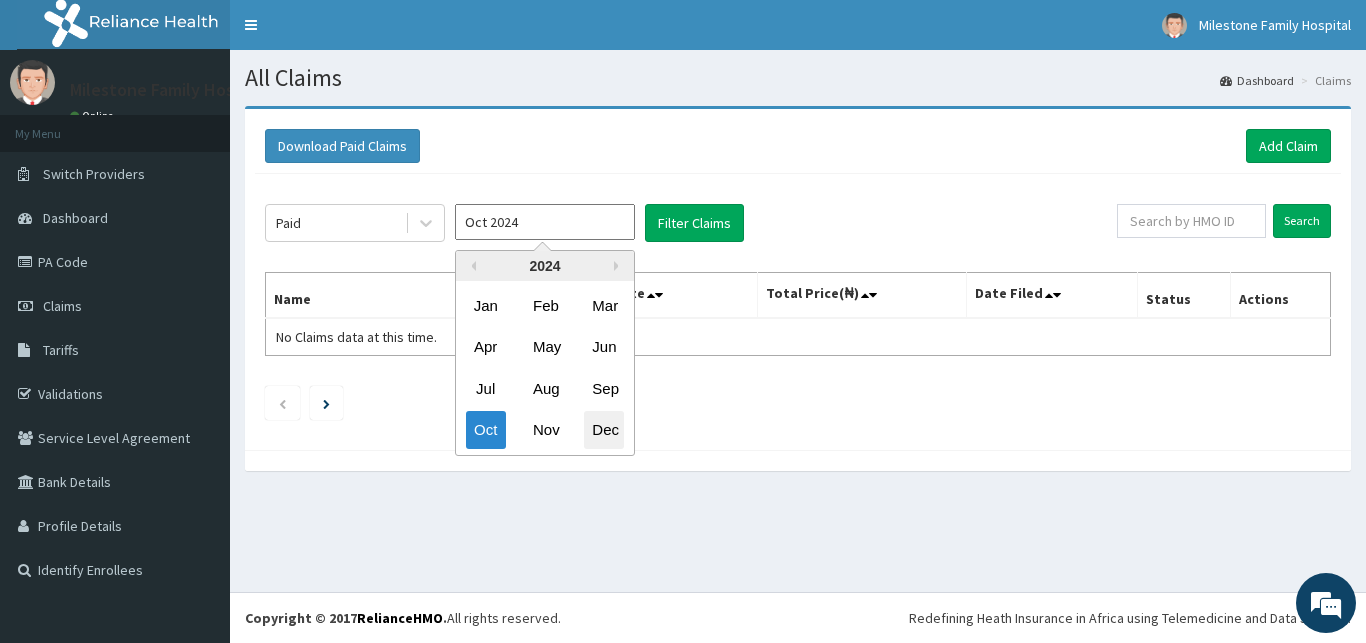 click on "Dec" at bounding box center (604, 430) 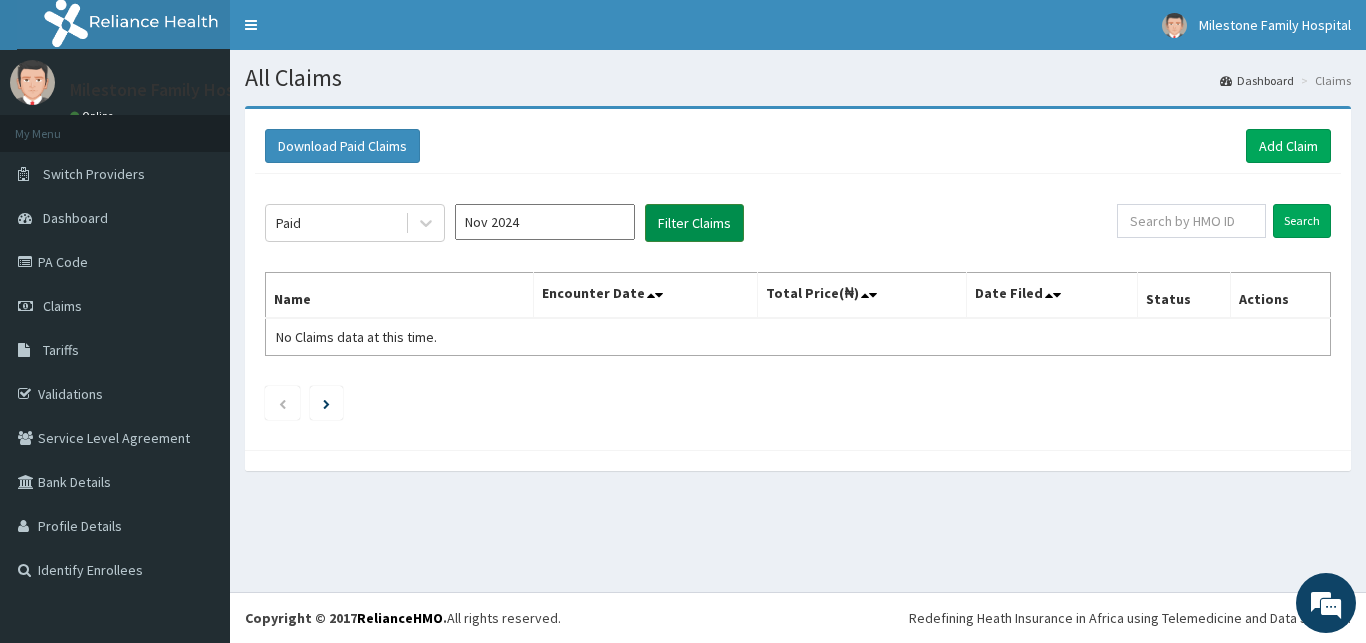 click on "Filter Claims" at bounding box center [694, 223] 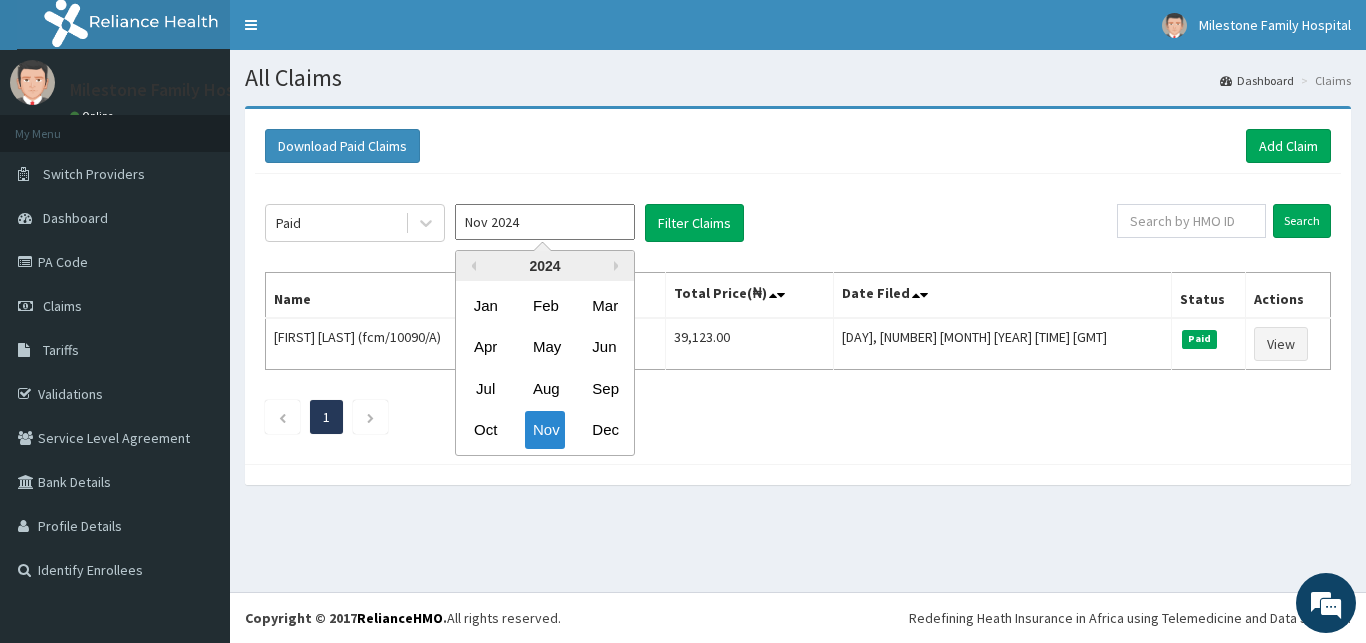 click on "Nov 2024" at bounding box center (545, 222) 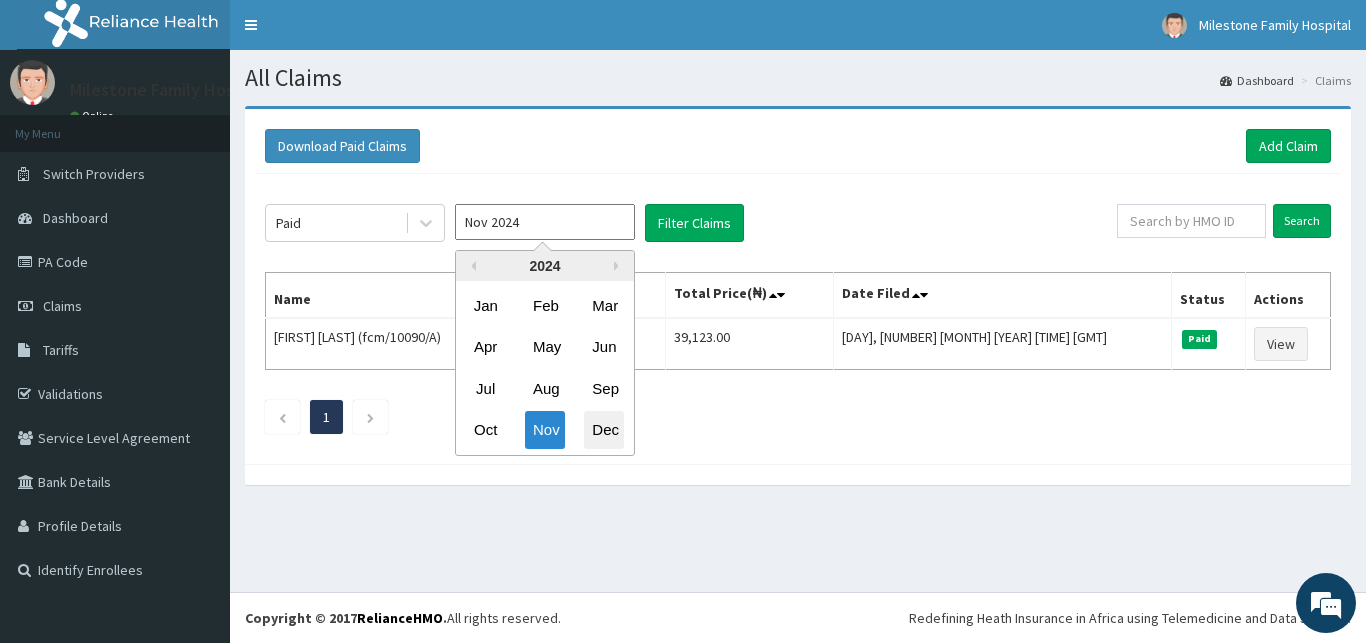 click on "Dec" at bounding box center [604, 430] 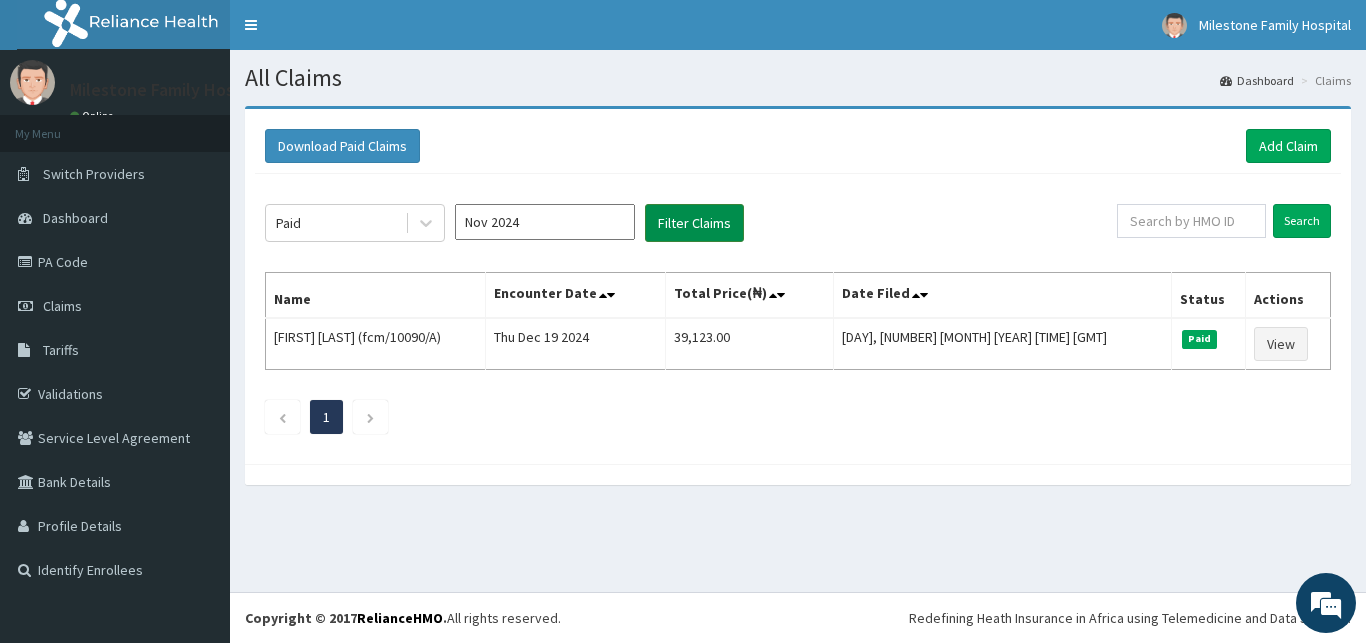 click on "Filter Claims" at bounding box center [694, 223] 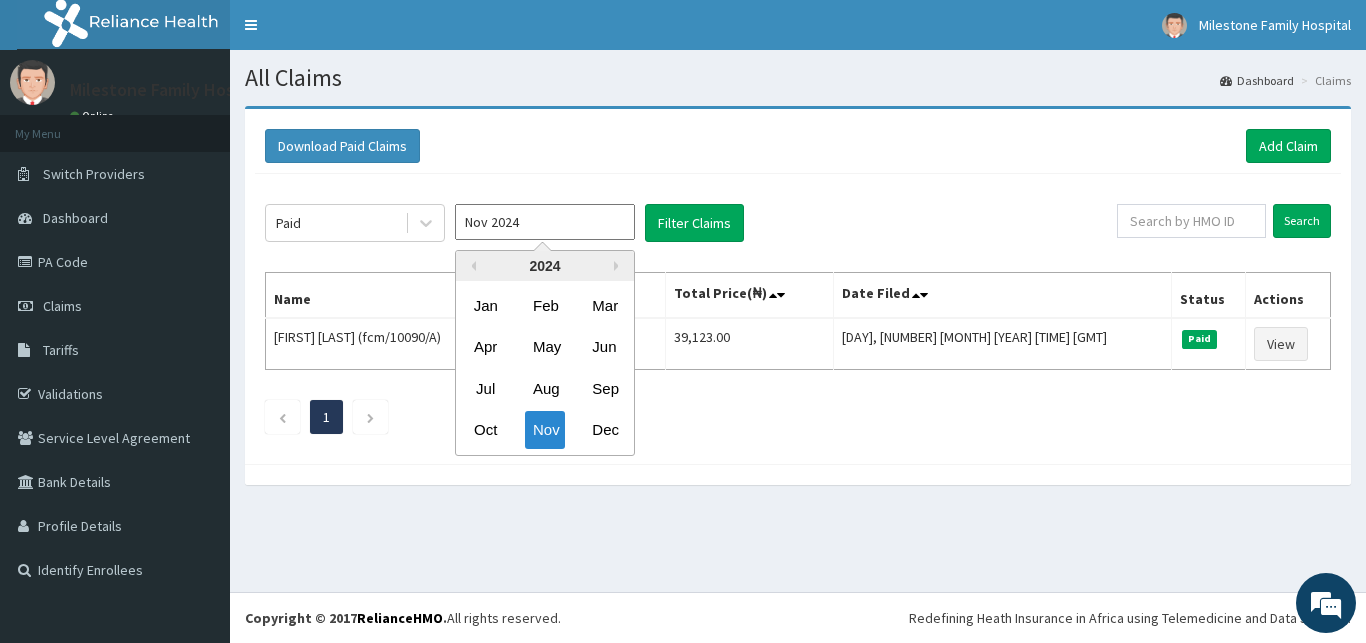 click on "Nov 2024" at bounding box center (545, 222) 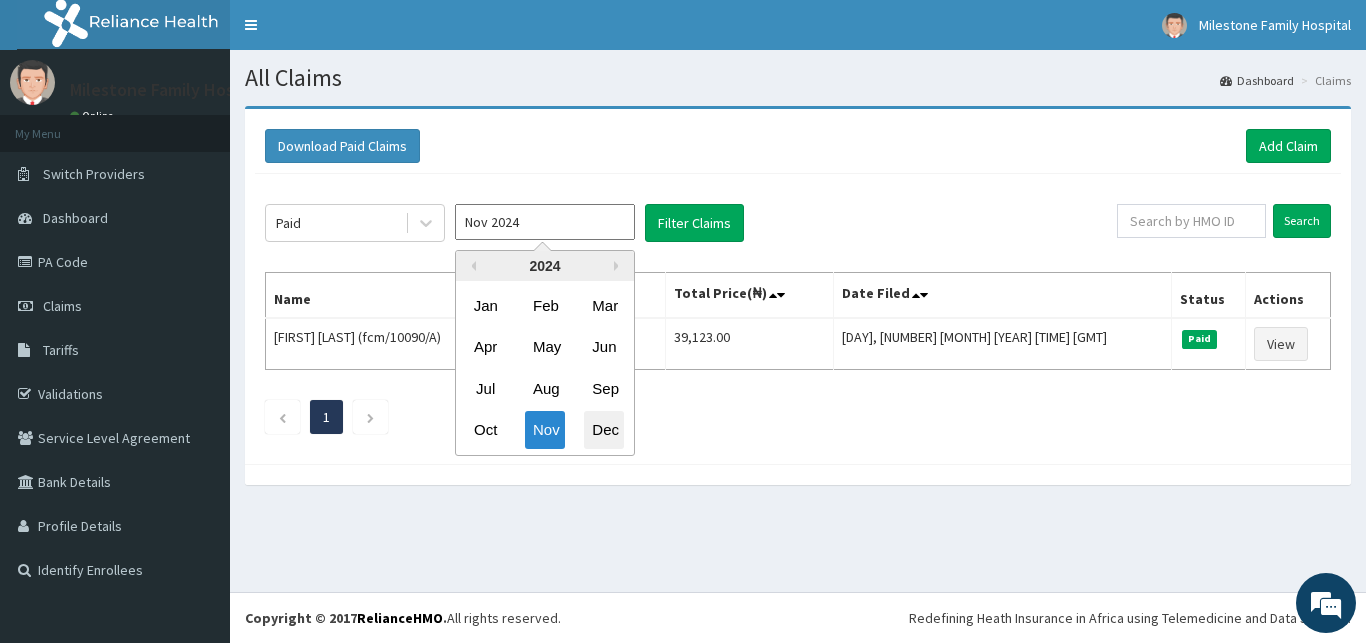 click on "Dec" at bounding box center (604, 430) 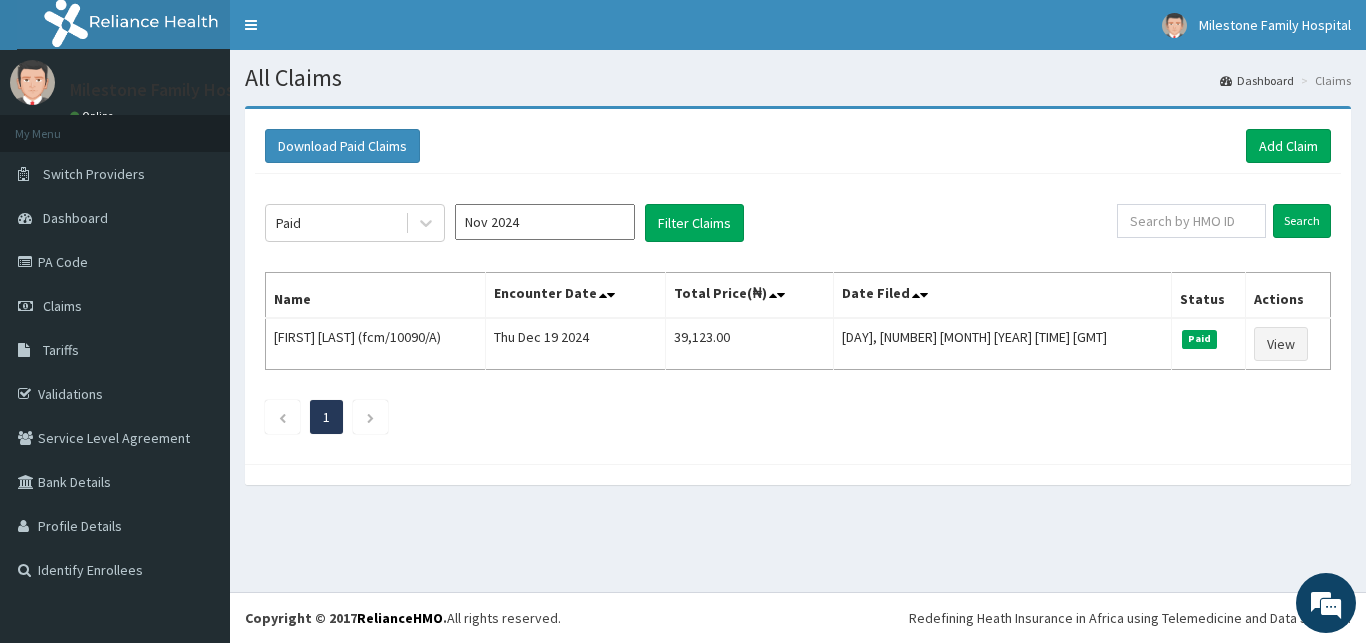click on "Nov 2024" at bounding box center [545, 222] 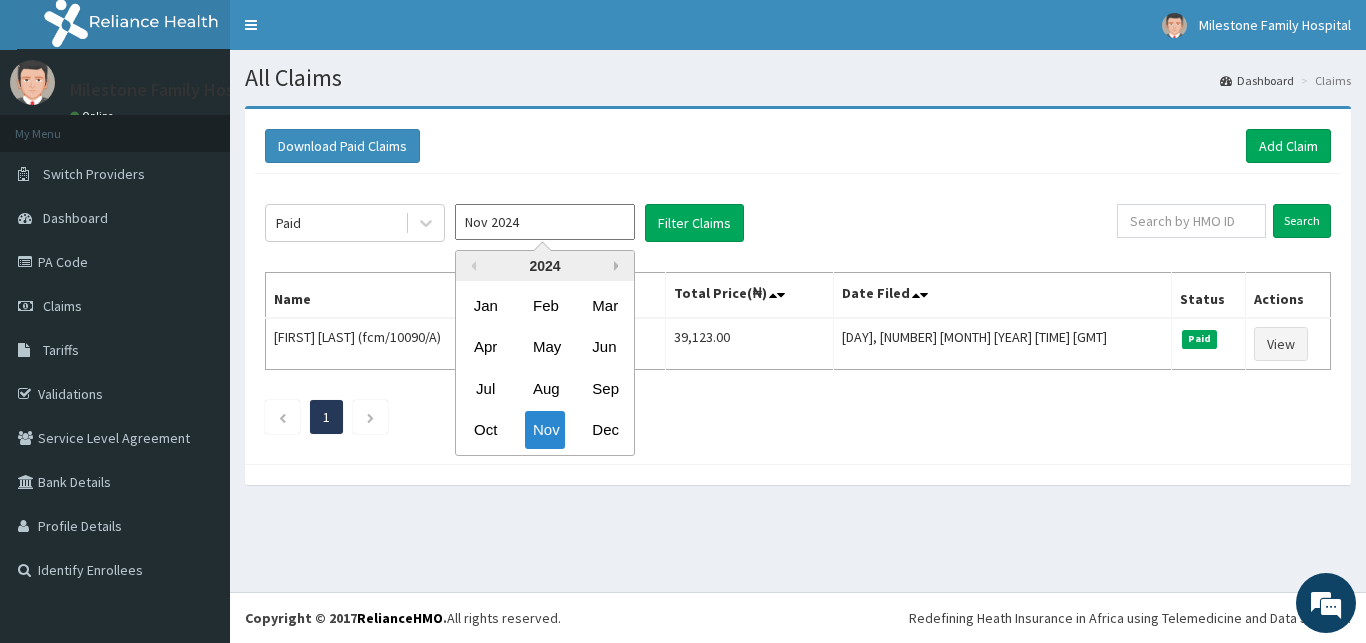 click on "Next Year" at bounding box center (619, 266) 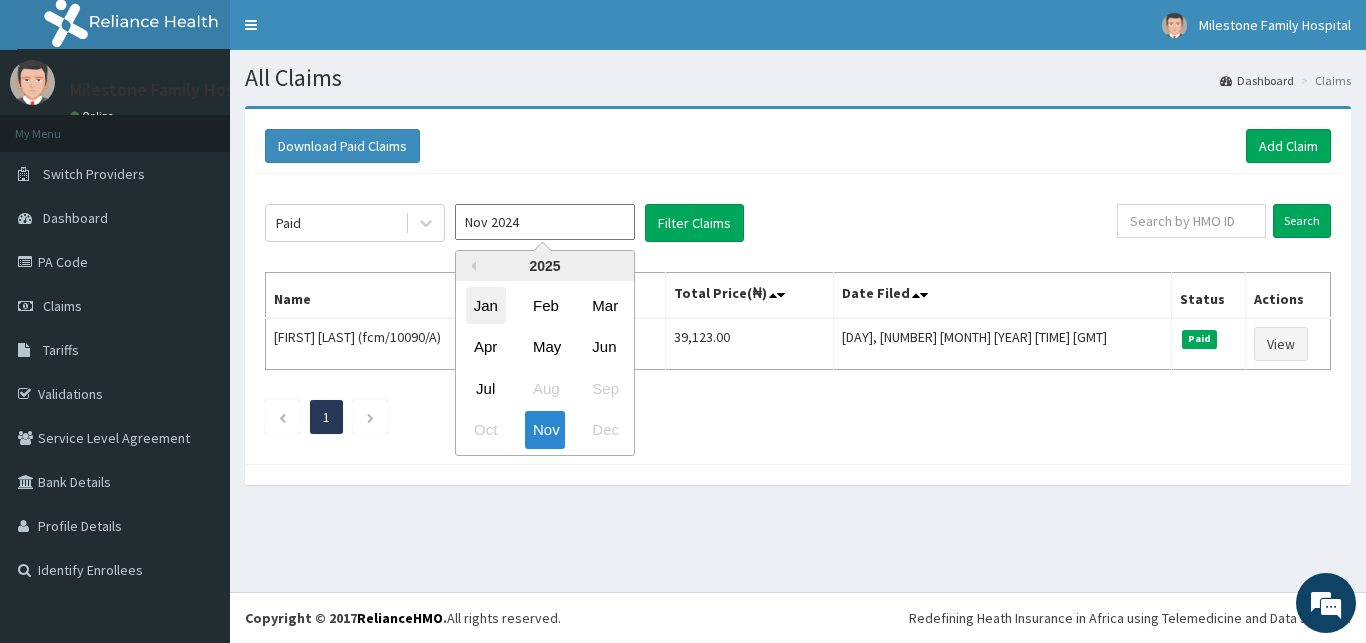 click on "Jan" at bounding box center (486, 305) 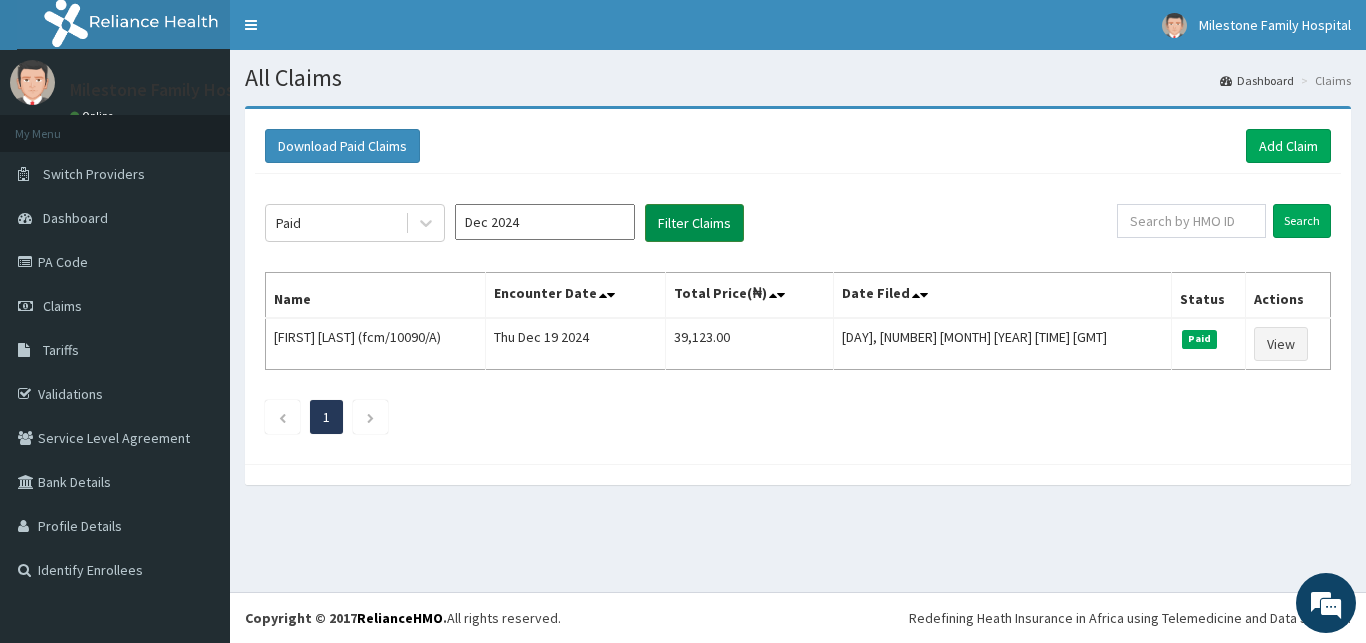 click on "Filter Claims" at bounding box center [694, 223] 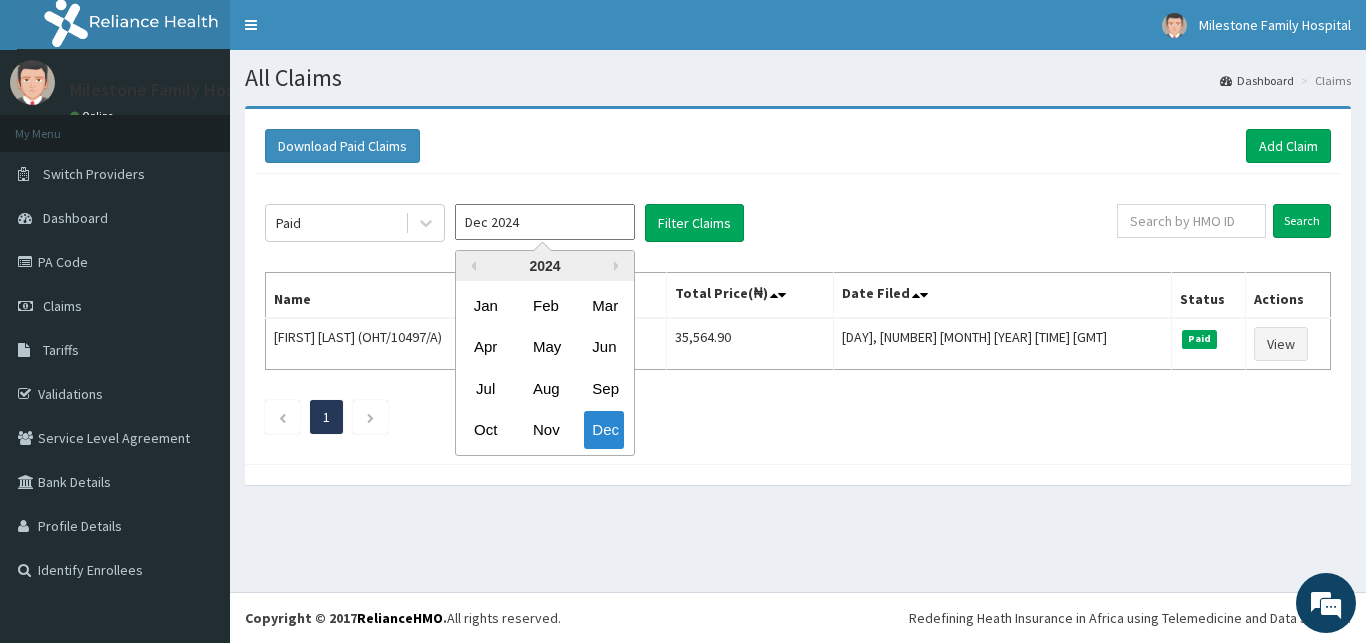 click on "Dec 2024" at bounding box center [545, 222] 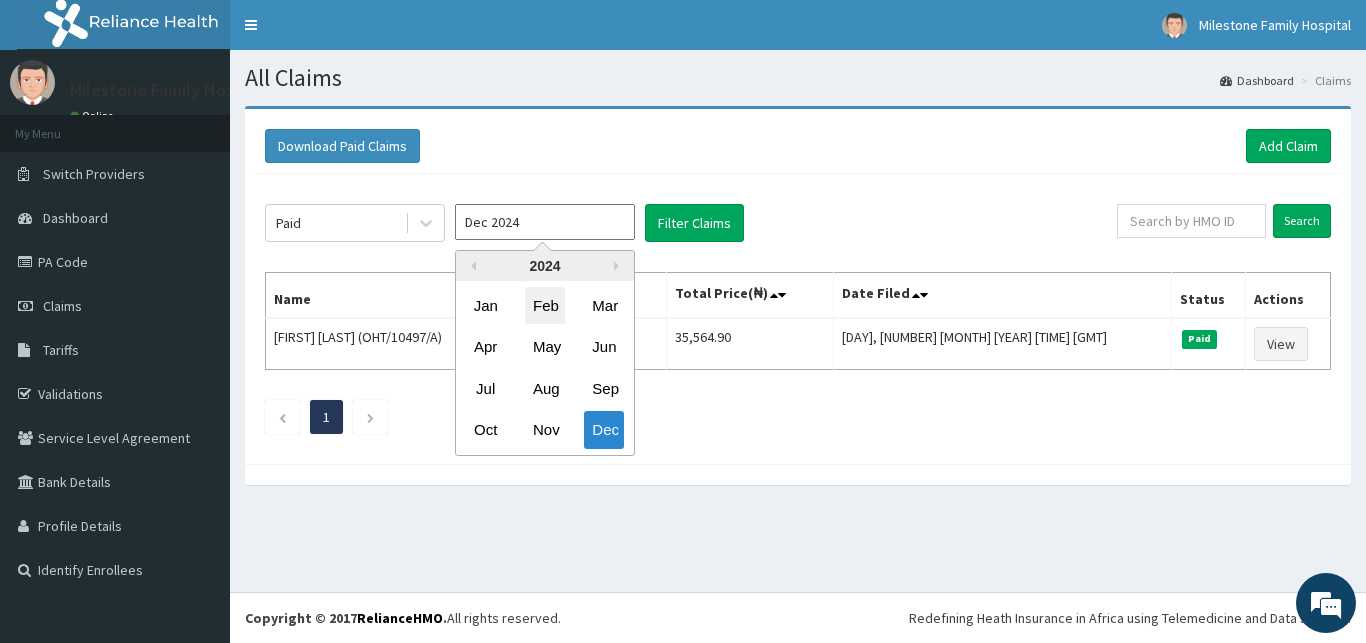 click on "Feb" at bounding box center (545, 305) 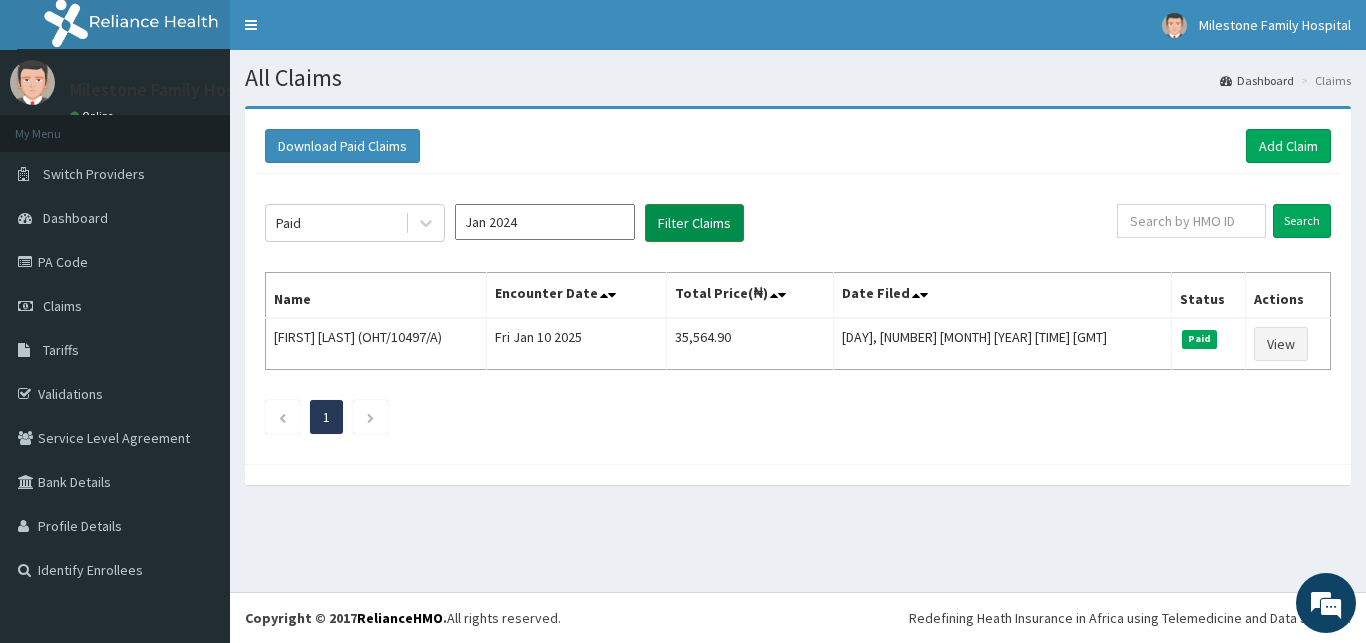 click on "Filter Claims" at bounding box center [694, 223] 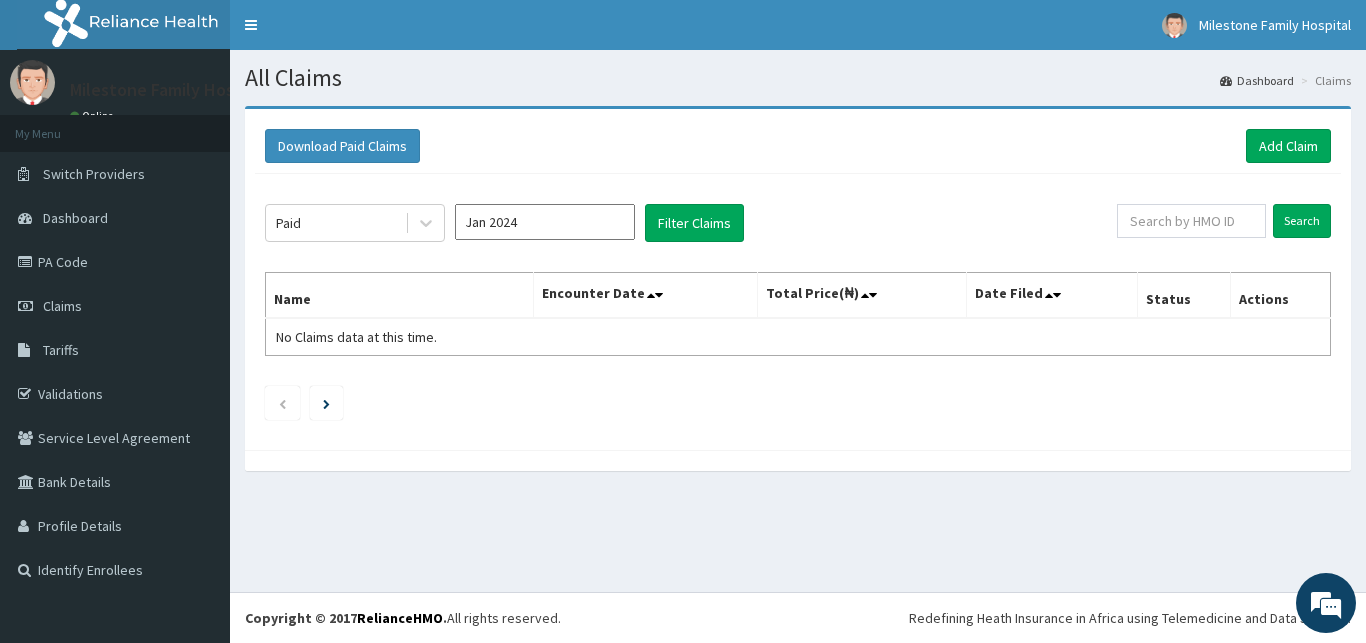 click on "Jan 2024" at bounding box center [545, 222] 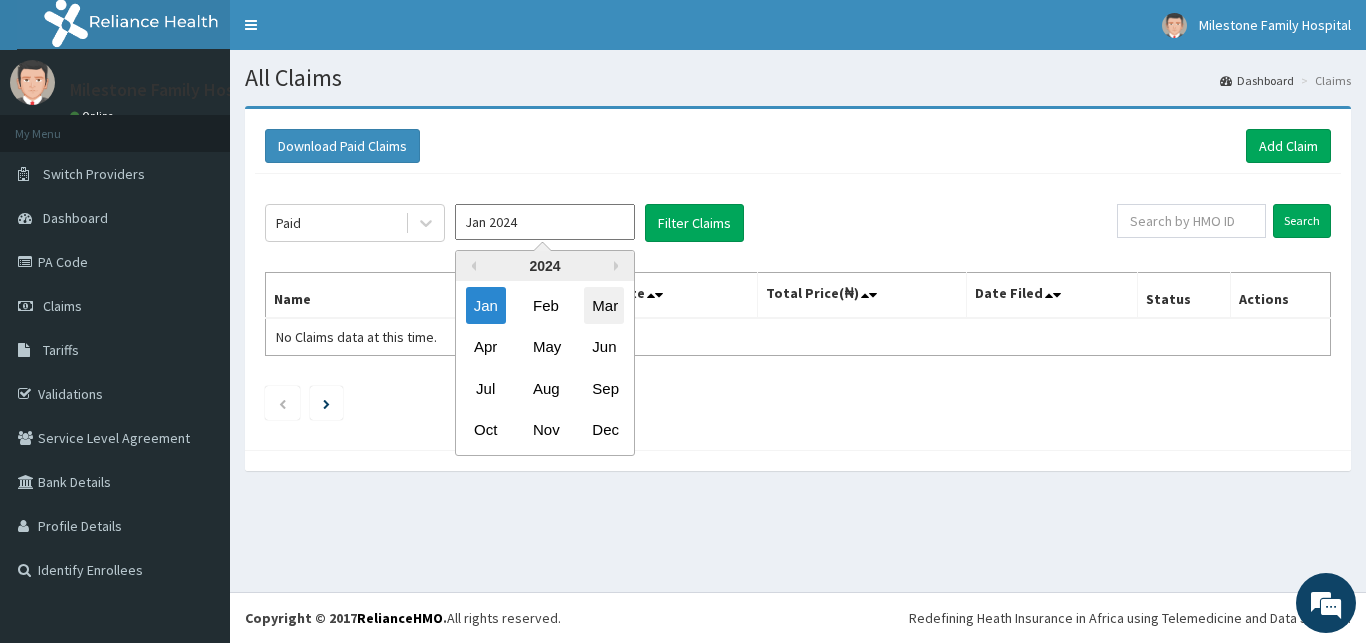 click on "Mar" at bounding box center [604, 305] 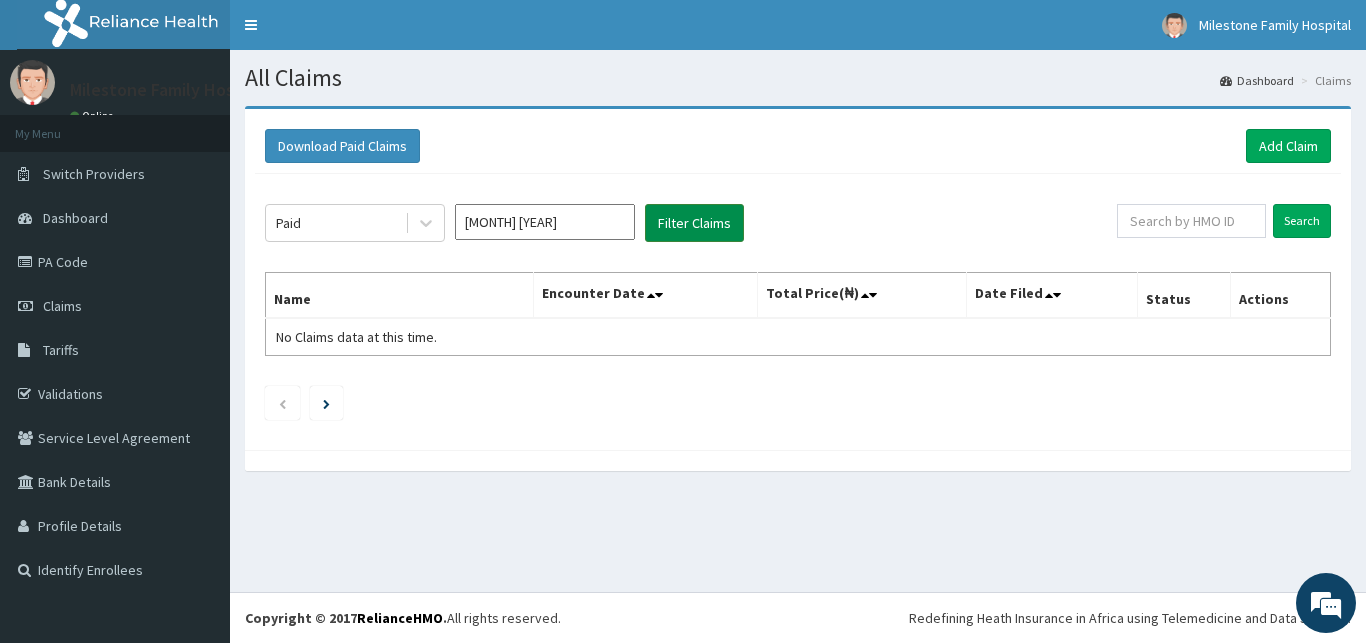 click on "Filter Claims" at bounding box center [694, 223] 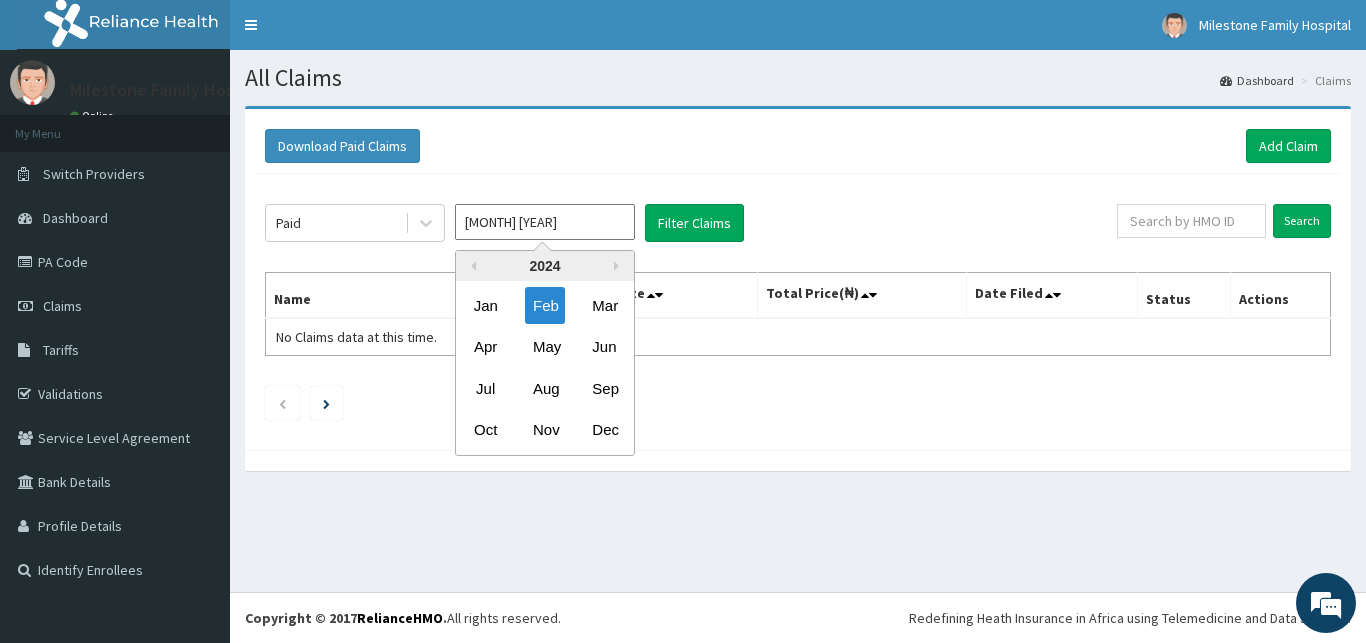 click on "Feb 2024" at bounding box center [545, 222] 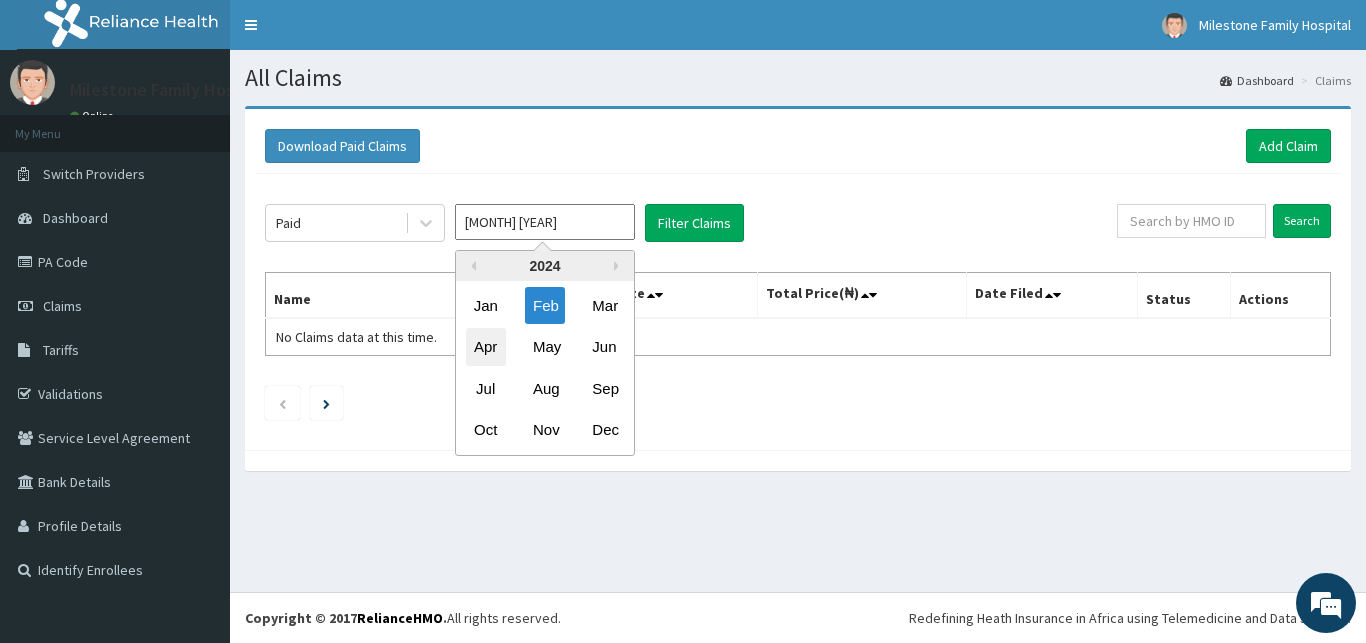 click on "Apr" at bounding box center (486, 347) 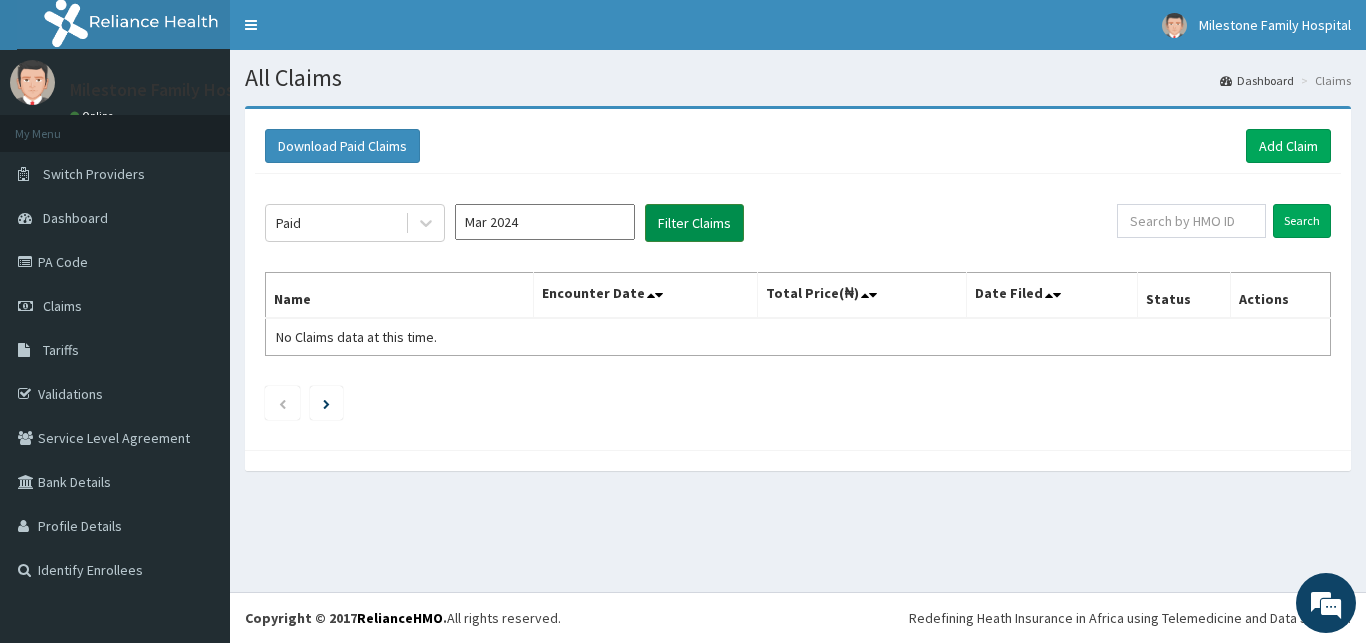 click on "Filter Claims" at bounding box center (694, 223) 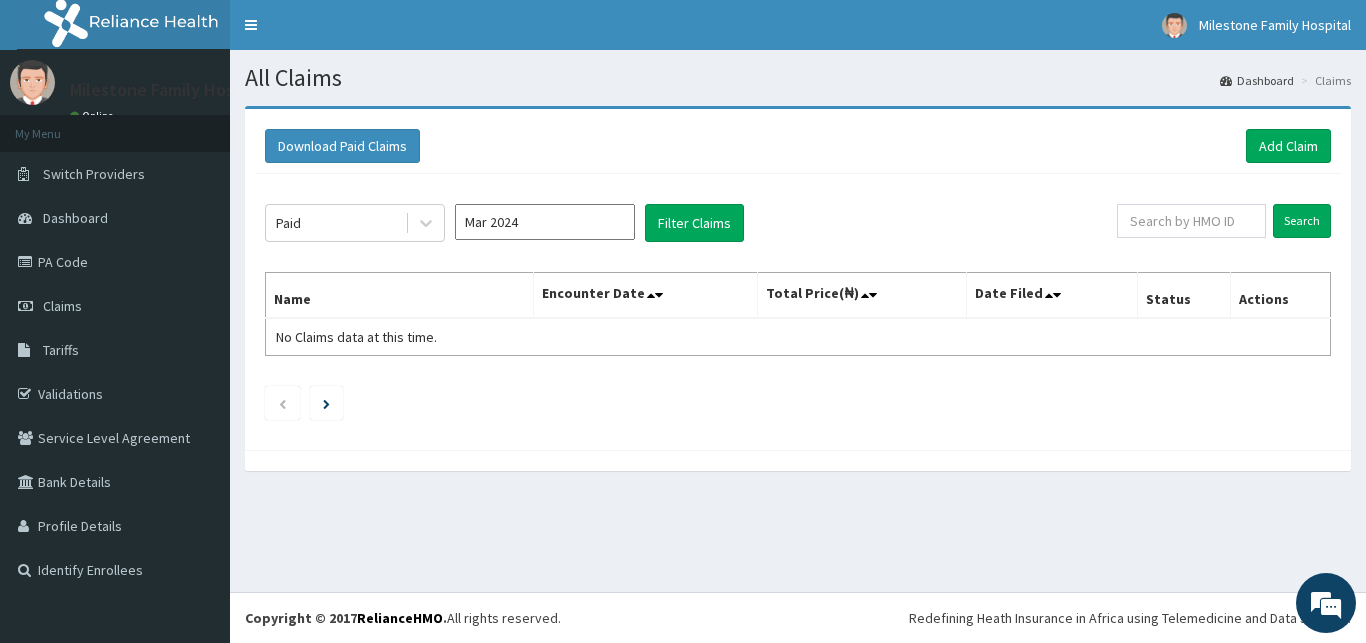 click on "Mar 2024" at bounding box center (545, 222) 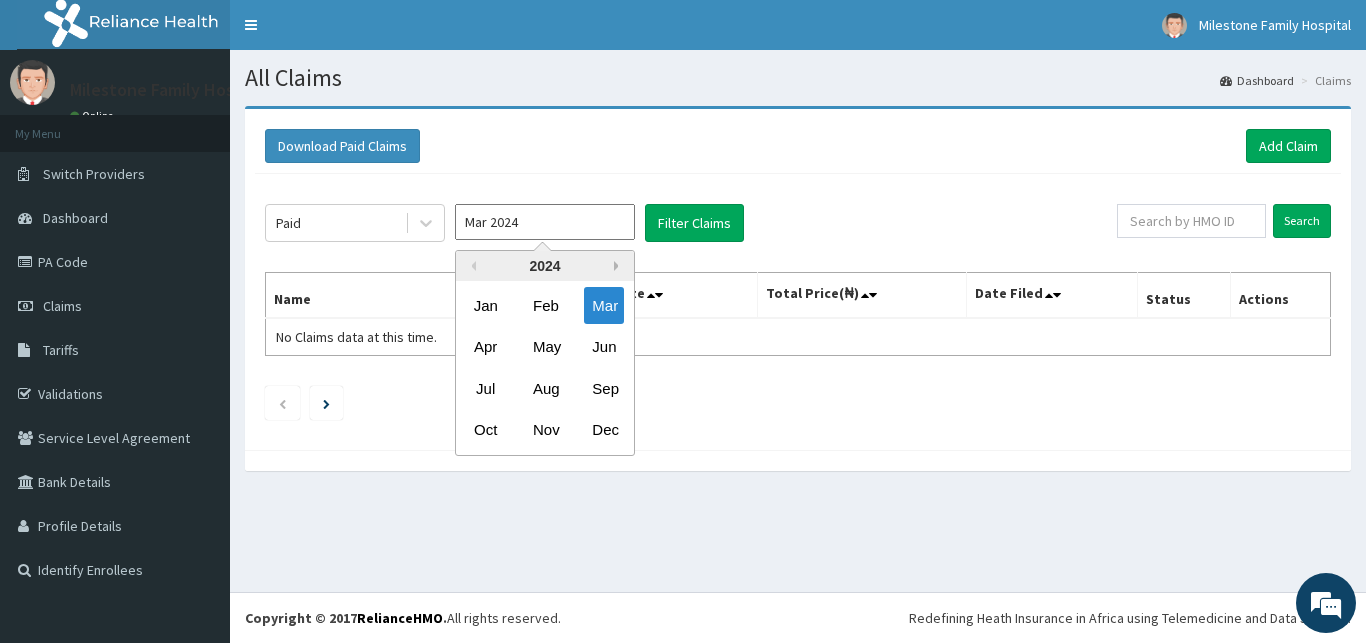 click on "Next Year" at bounding box center (619, 266) 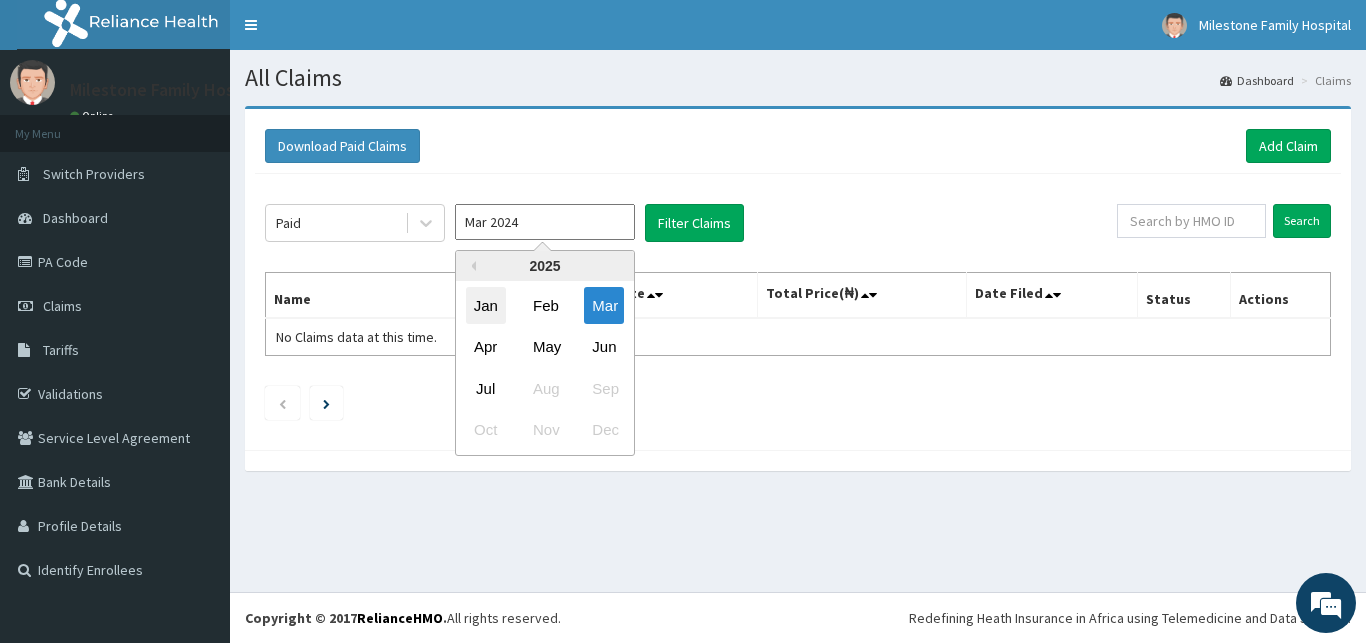 click on "Jan" at bounding box center [486, 305] 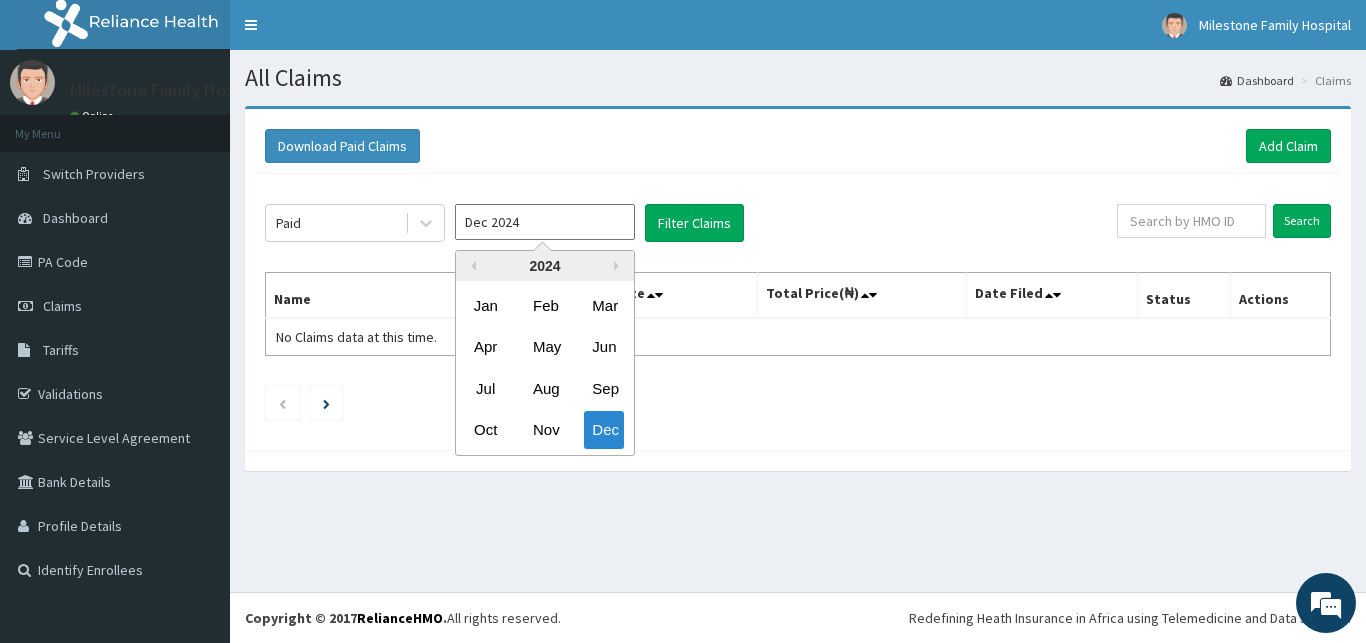 click on "Dec 2024" at bounding box center [545, 222] 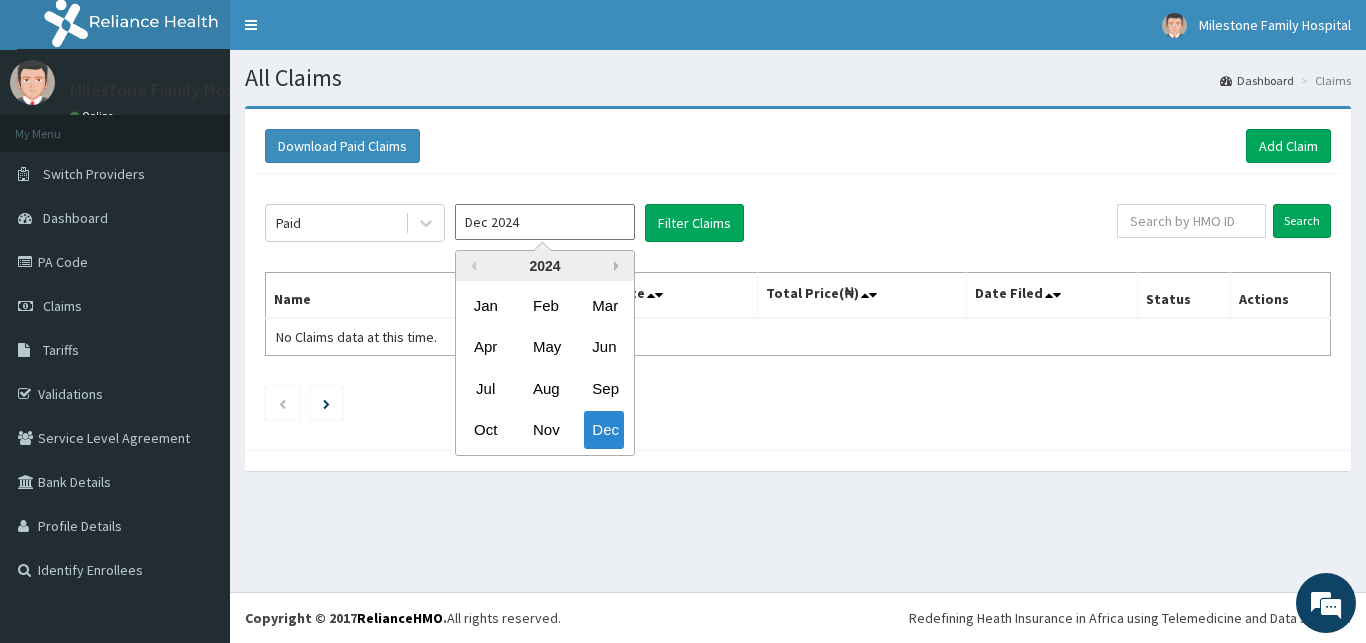 click on "Next Year" at bounding box center (619, 266) 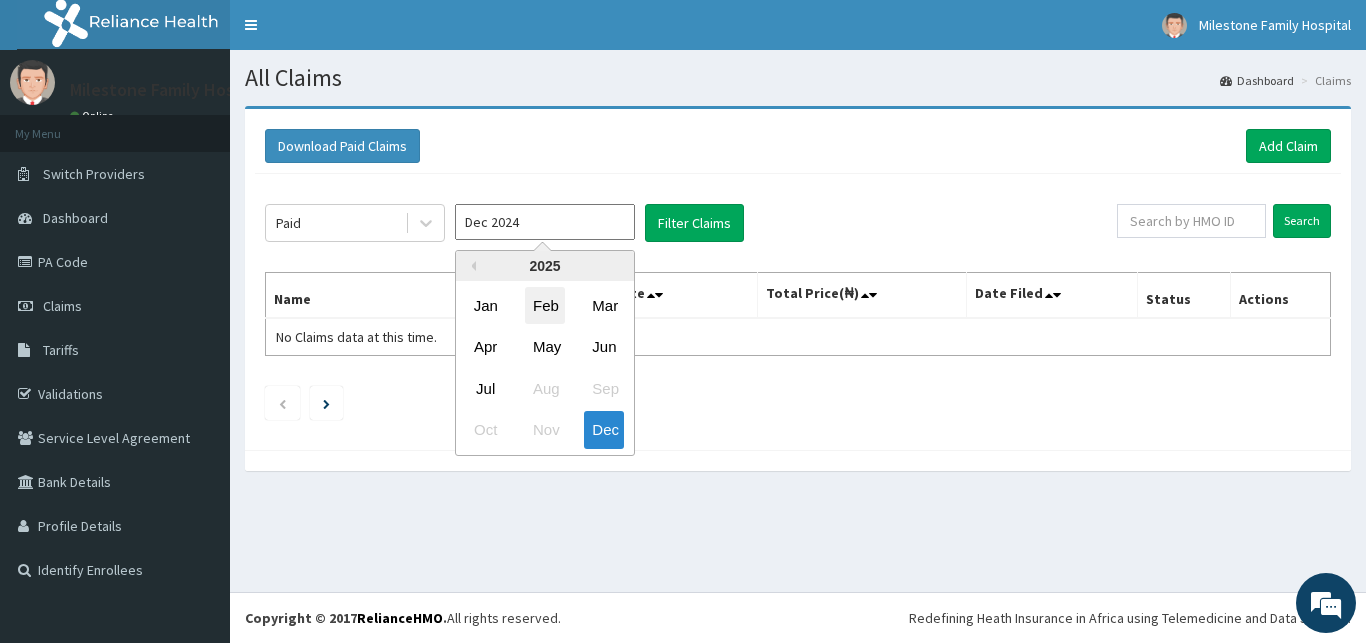 click on "Feb" at bounding box center [545, 305] 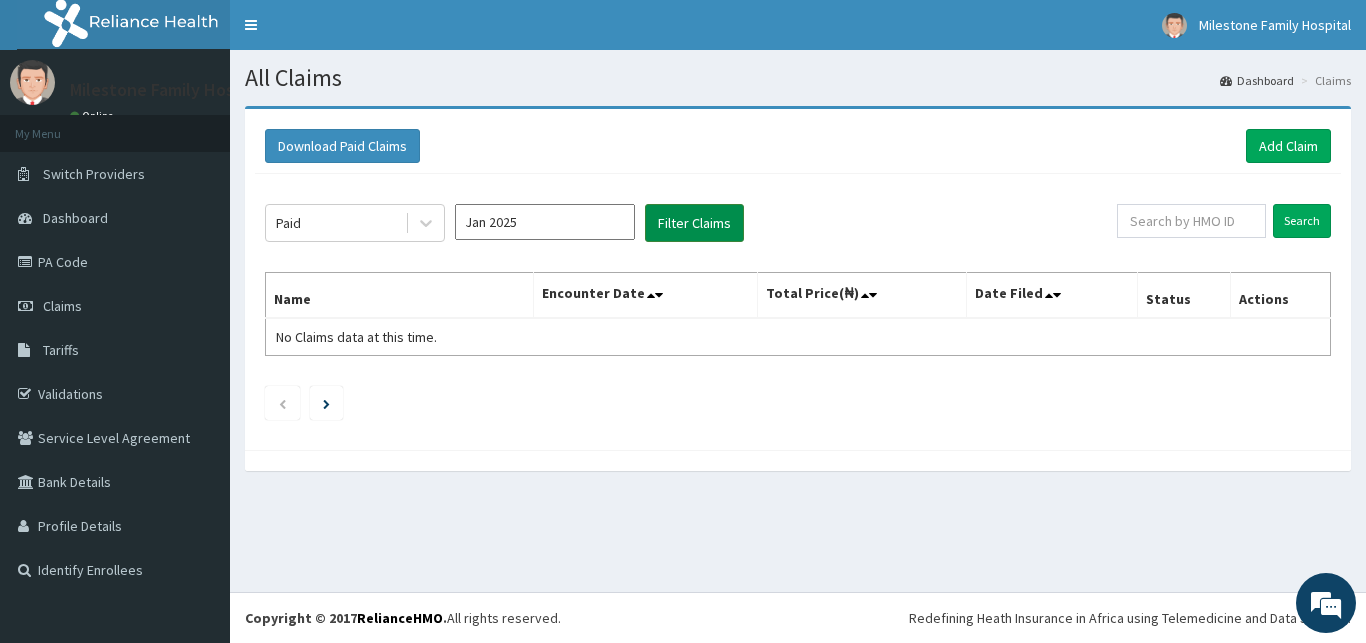 click on "Filter Claims" at bounding box center [694, 223] 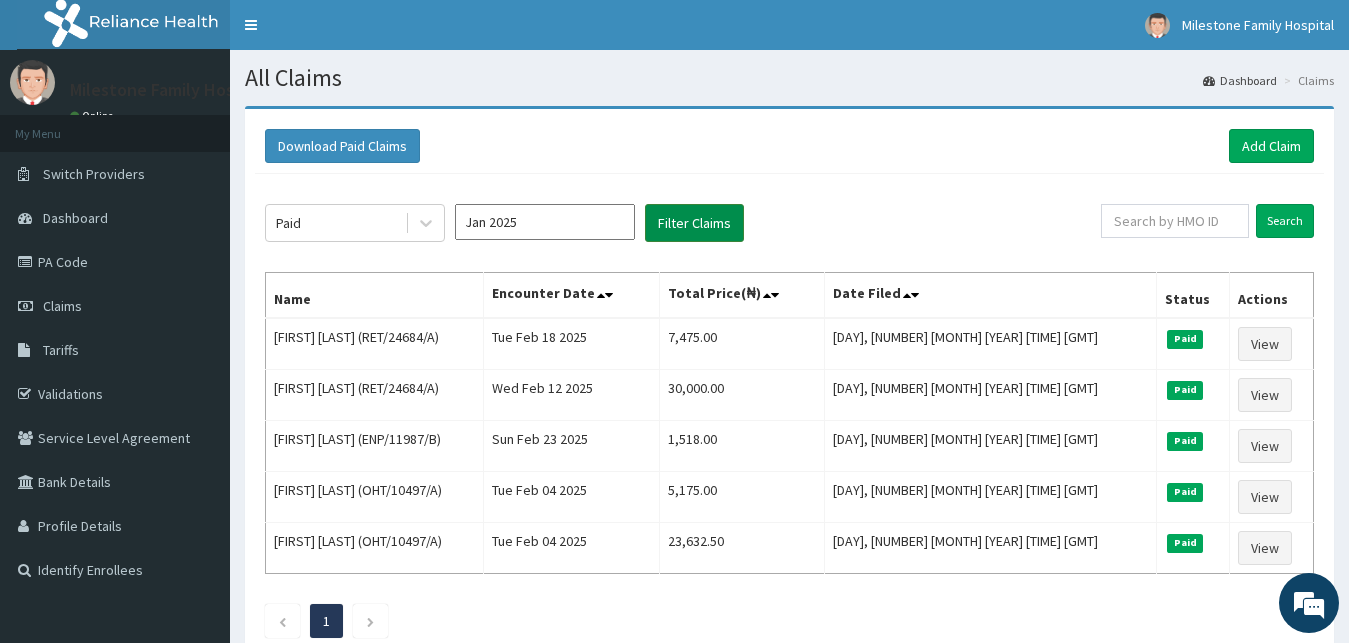 click on "Filter Claims" at bounding box center (694, 223) 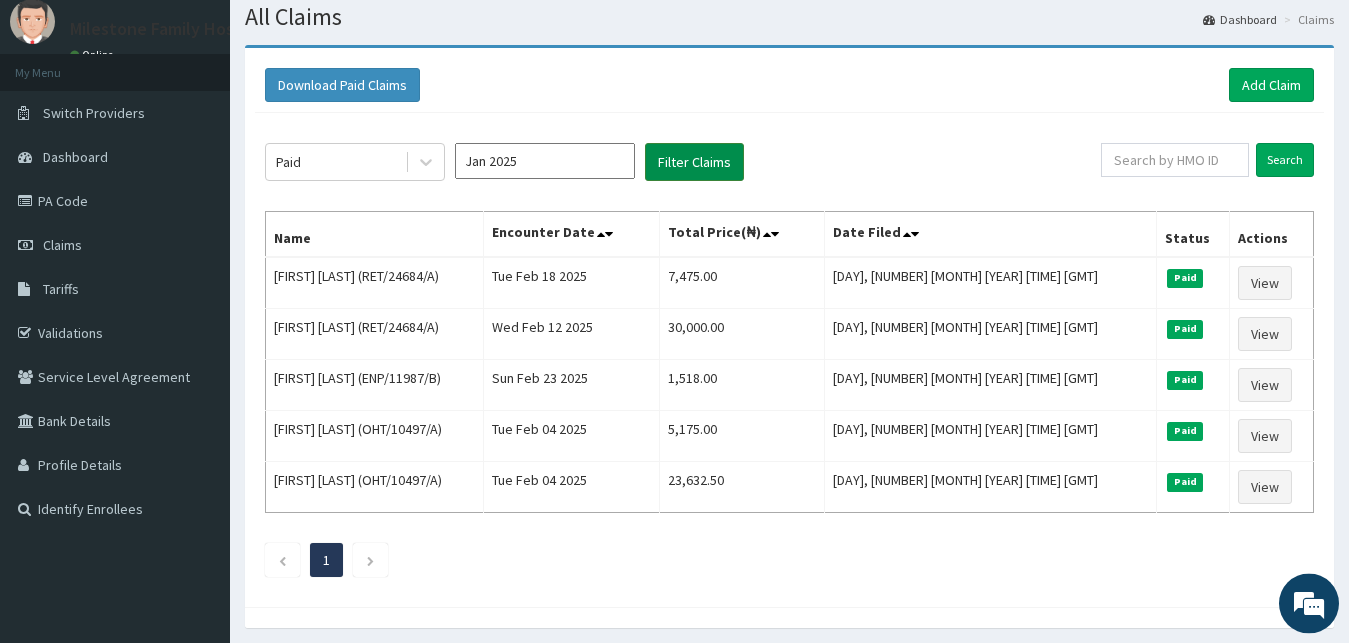 scroll, scrollTop: 51, scrollLeft: 0, axis: vertical 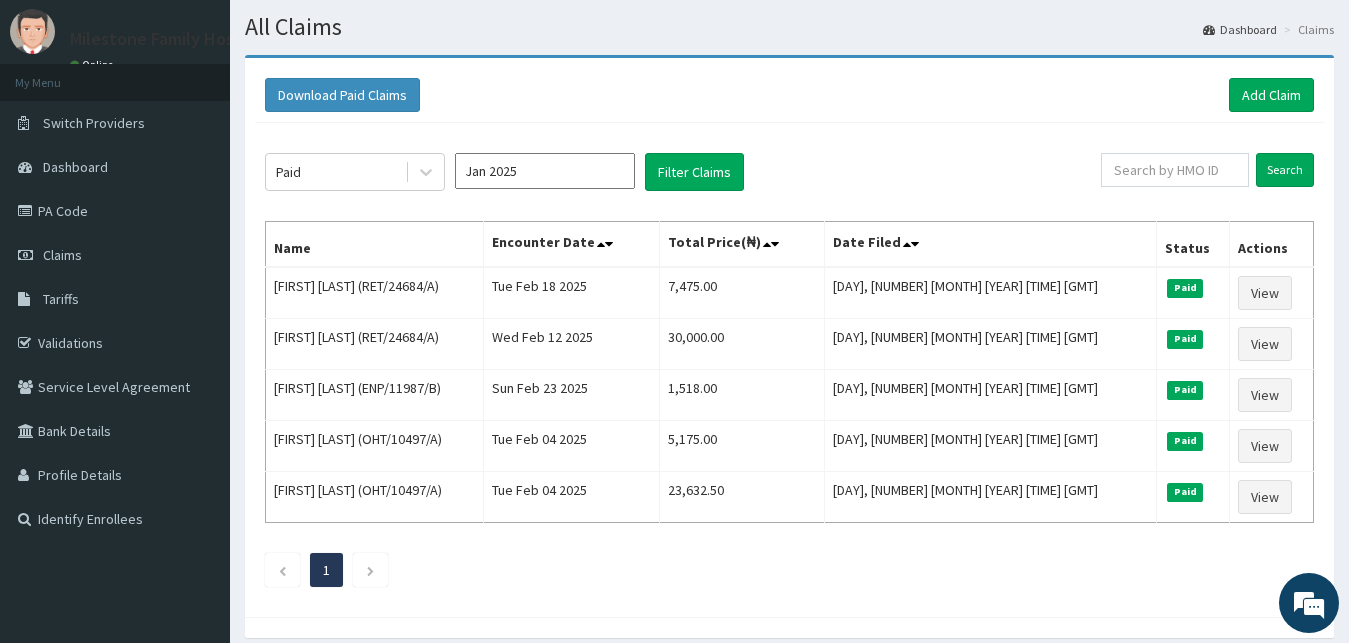 click on "Jan 2025" at bounding box center [545, 171] 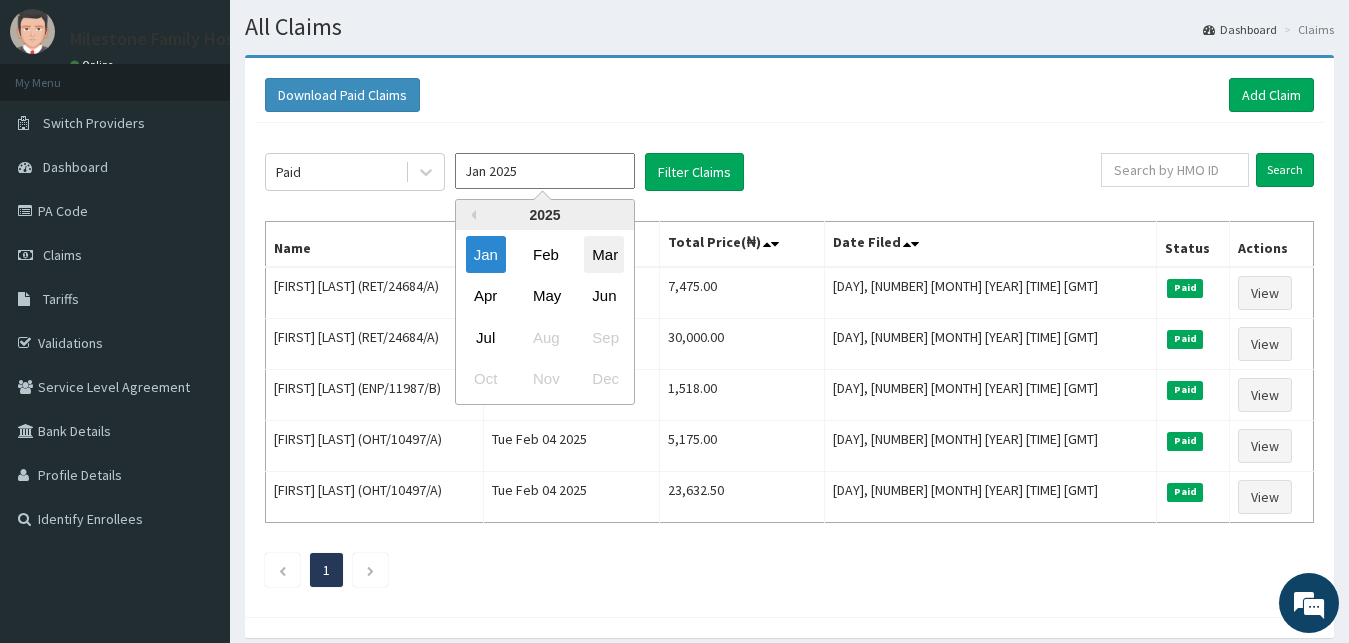 click on "Mar" at bounding box center (604, 254) 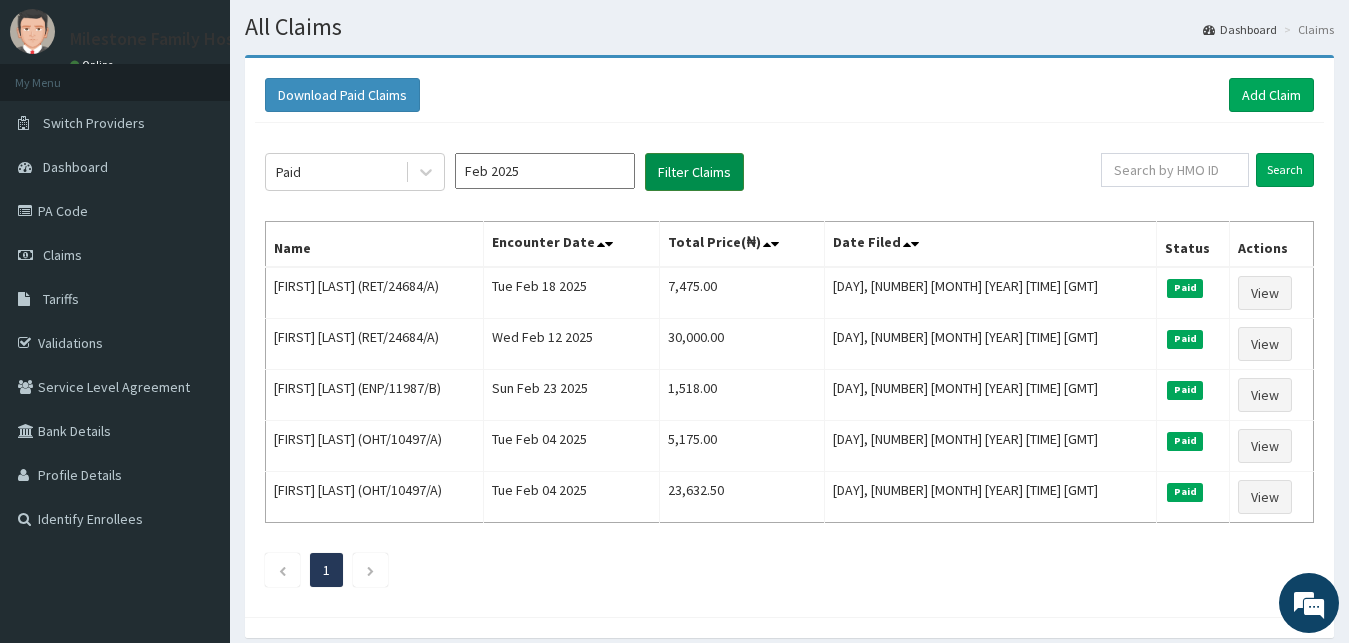 click on "Filter Claims" at bounding box center [694, 172] 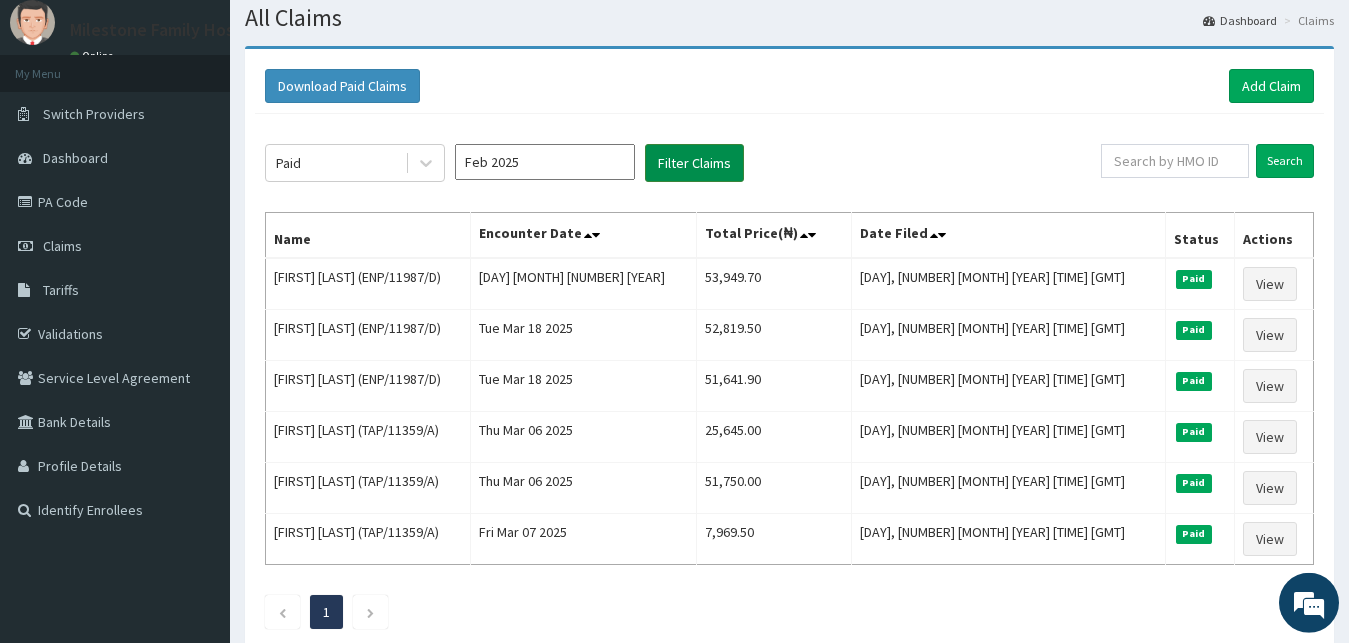 scroll, scrollTop: 51, scrollLeft: 0, axis: vertical 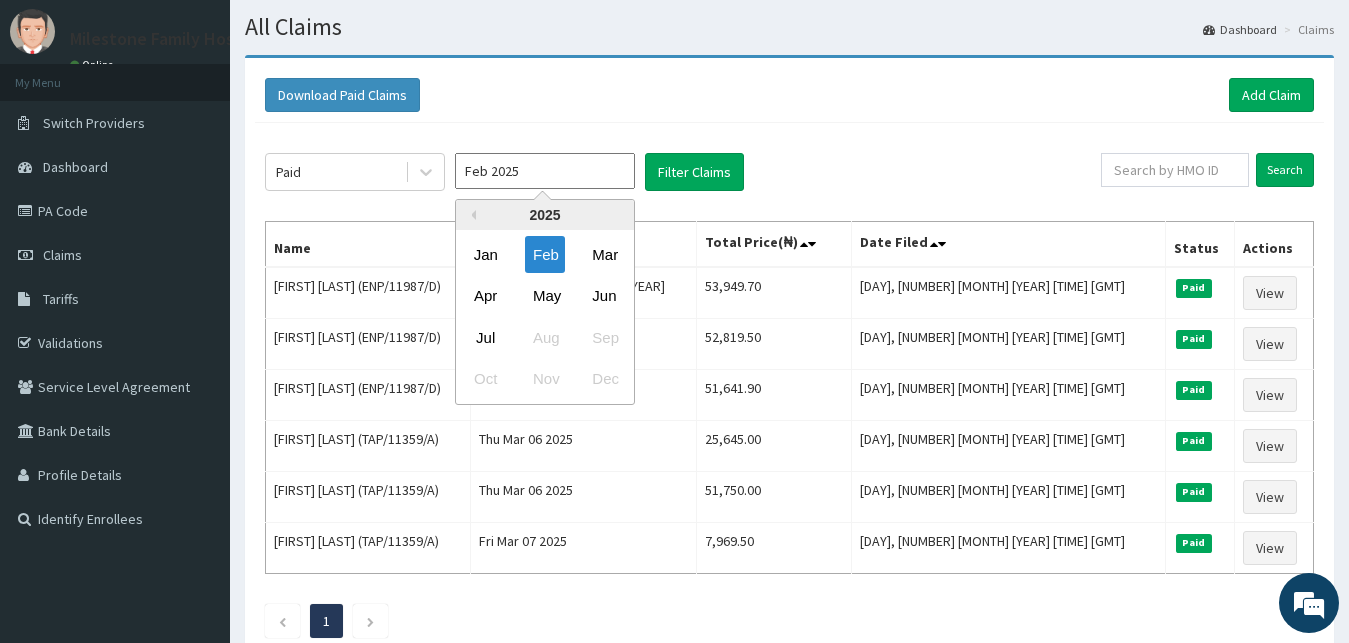 click on "Feb 2025" at bounding box center [545, 171] 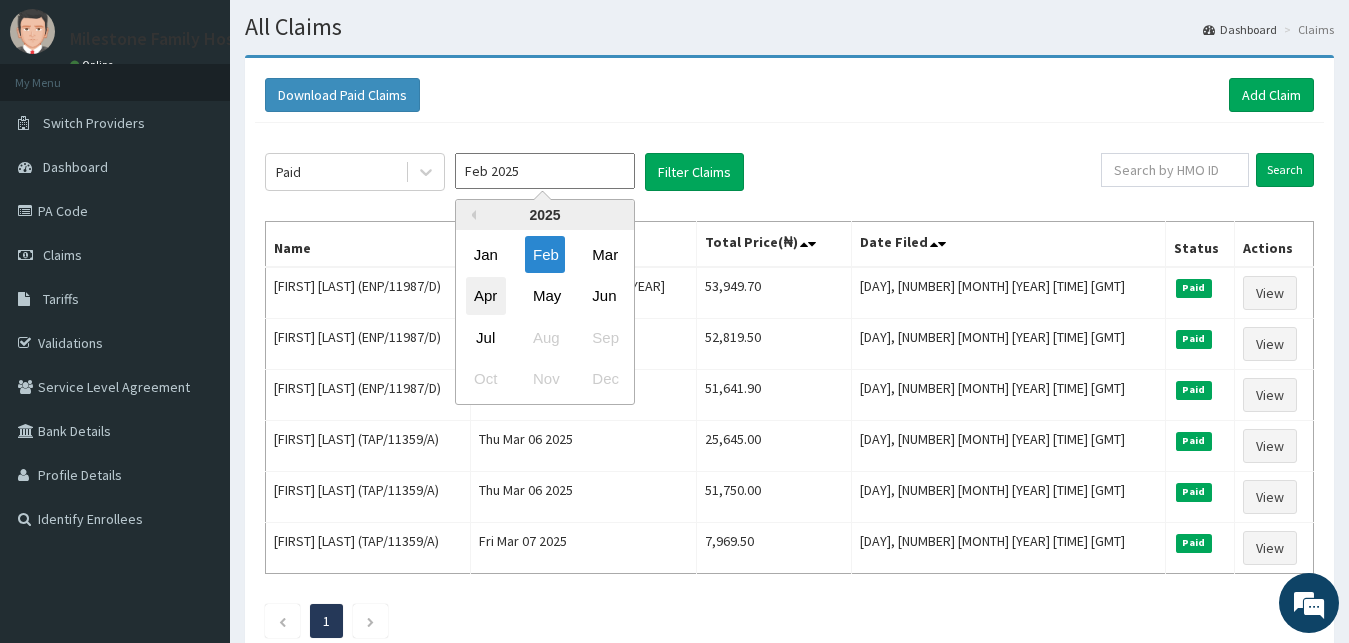 click on "Apr" at bounding box center (486, 296) 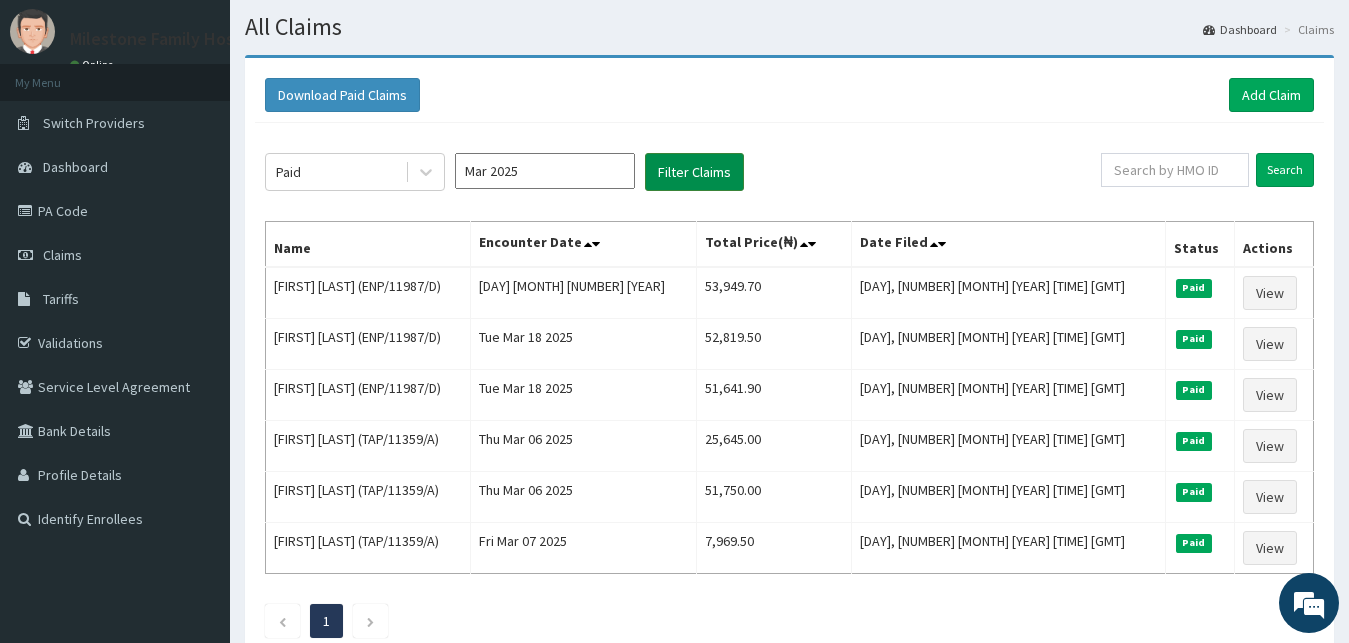click on "Filter Claims" at bounding box center [694, 172] 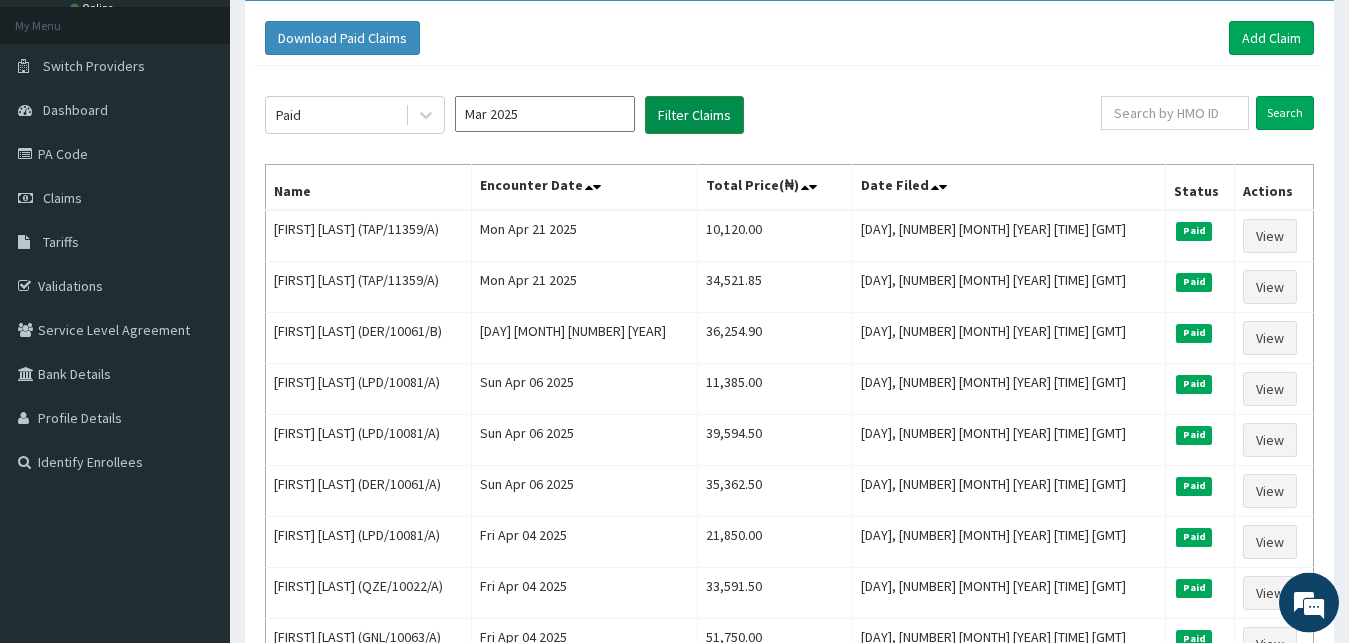 scroll, scrollTop: 102, scrollLeft: 0, axis: vertical 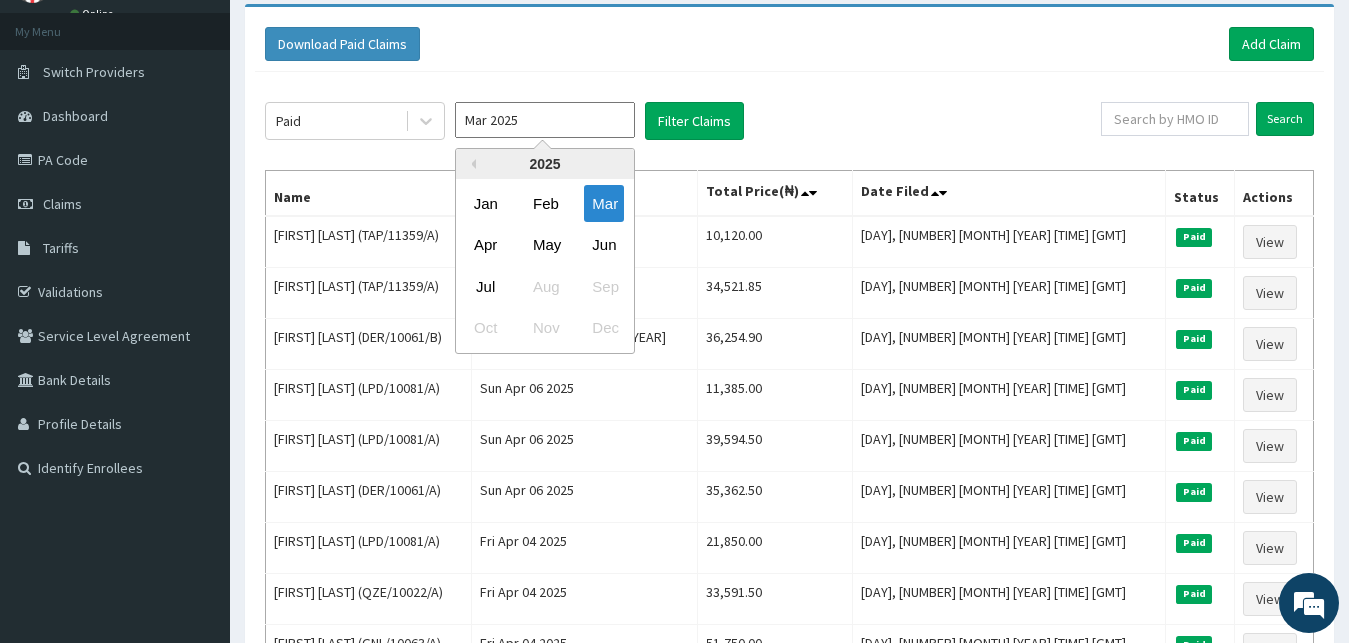 click on "Mar 2025" at bounding box center (545, 120) 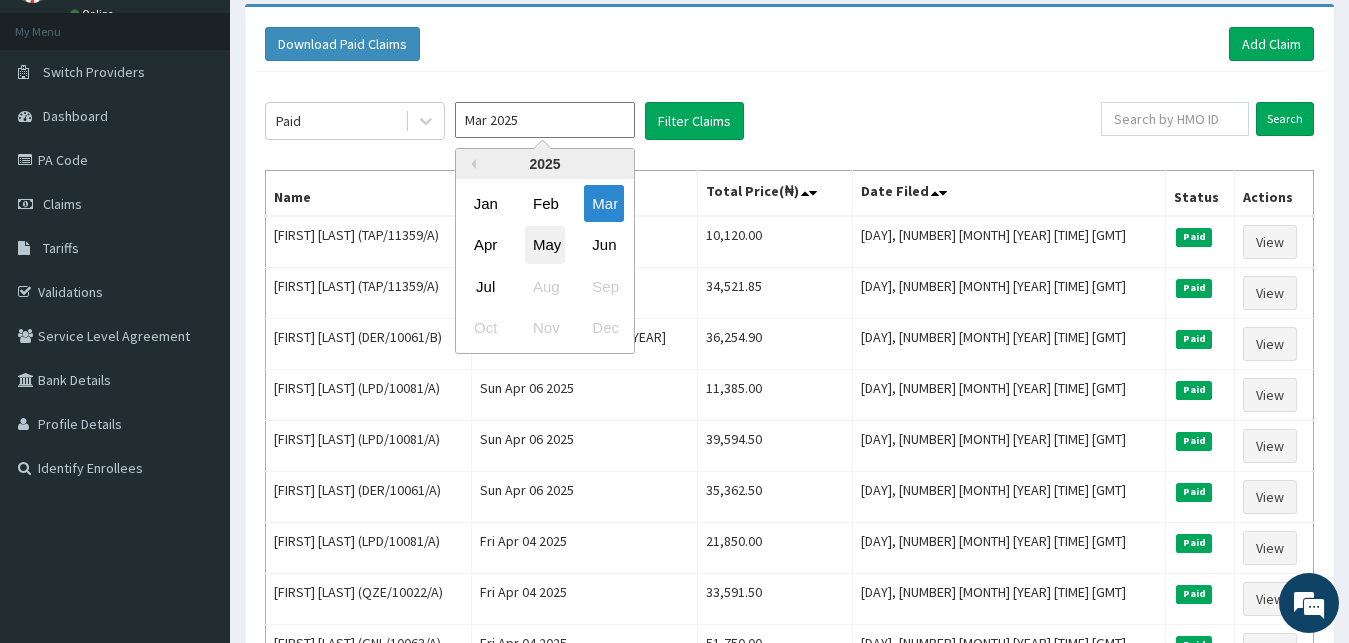 click on "May" at bounding box center [545, 245] 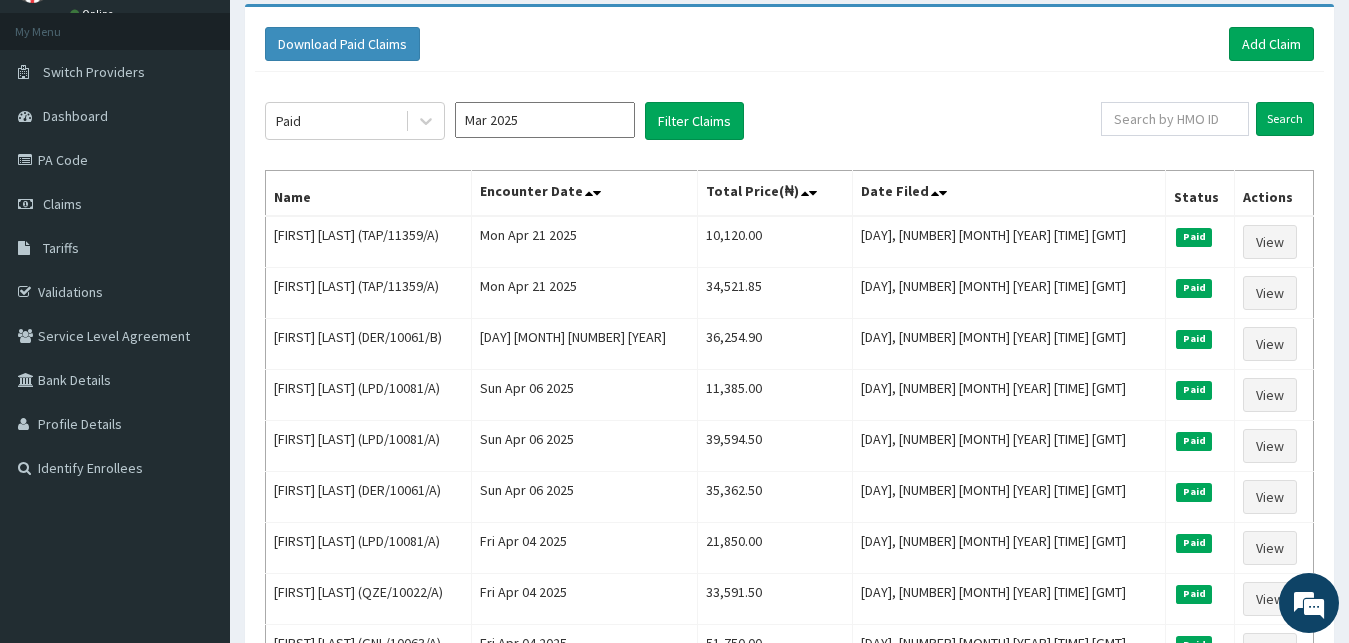 type on "Apr 2025" 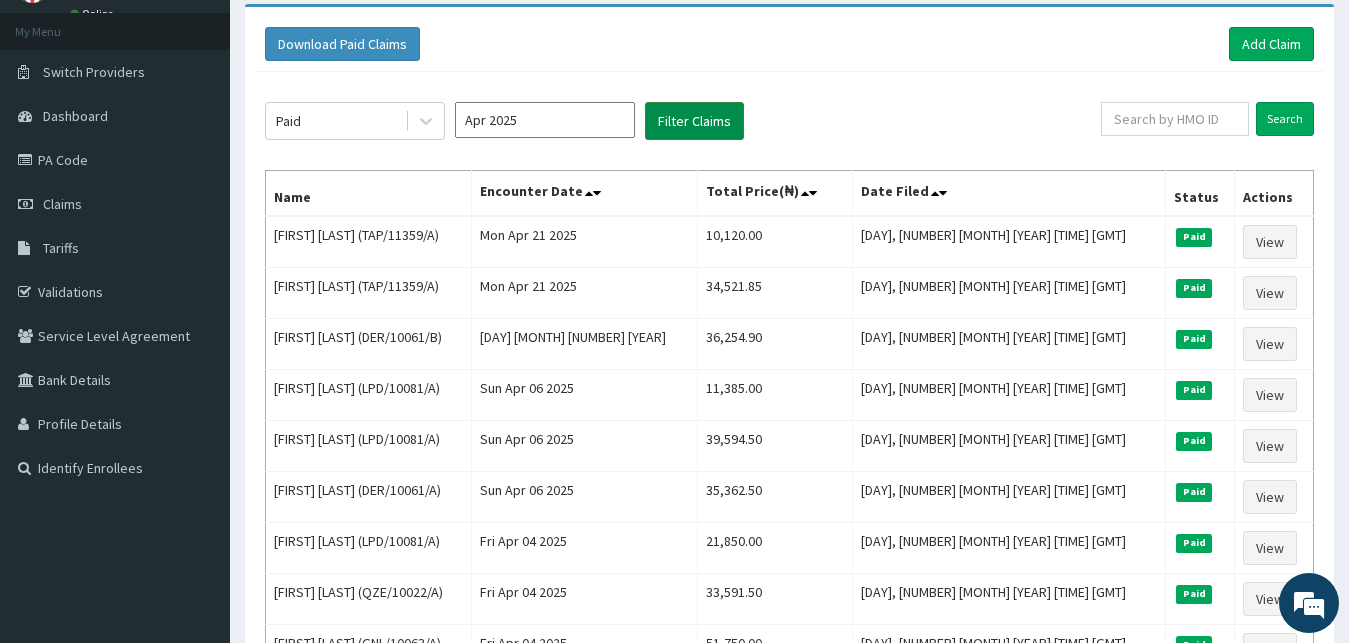 click on "Filter Claims" at bounding box center [694, 121] 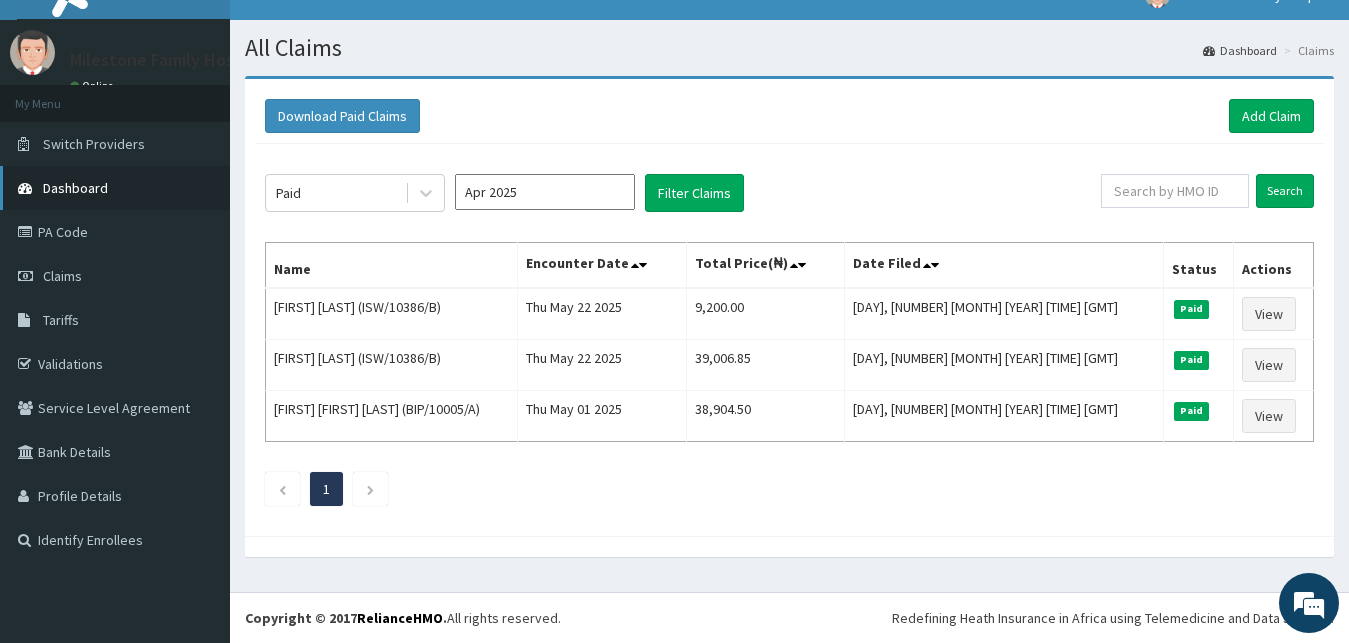 click on "Dashboard" at bounding box center [75, 188] 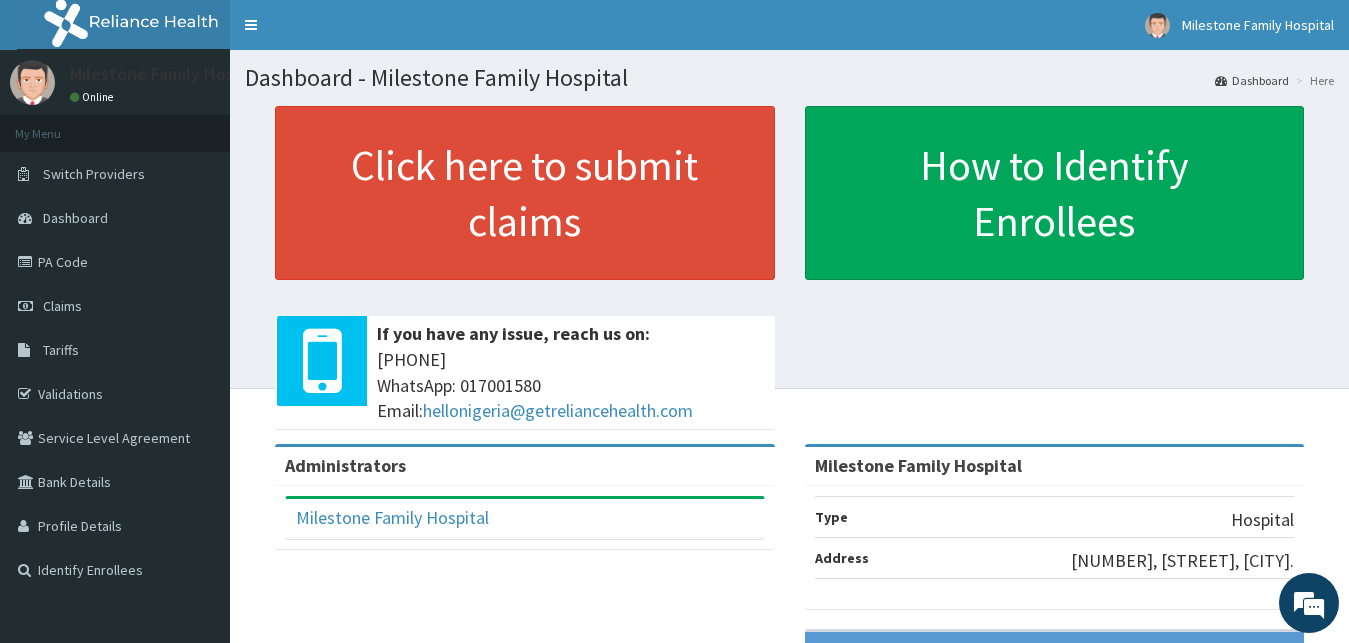scroll, scrollTop: 0, scrollLeft: 0, axis: both 